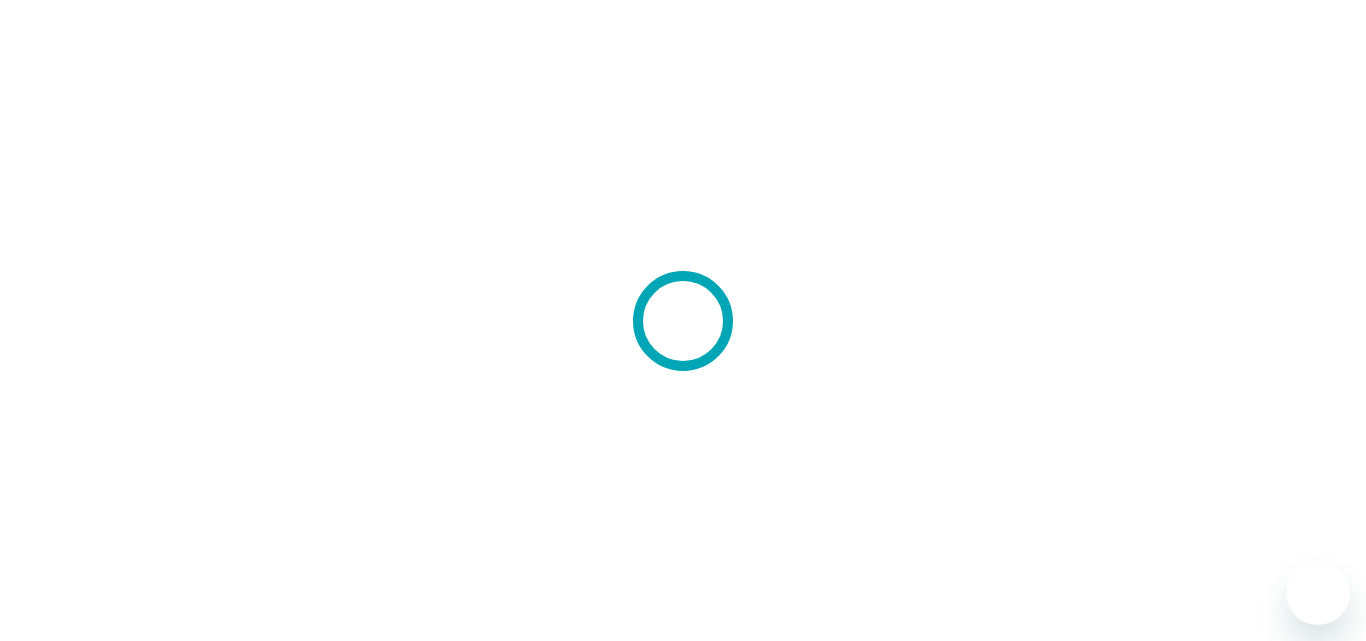 scroll, scrollTop: 0, scrollLeft: 0, axis: both 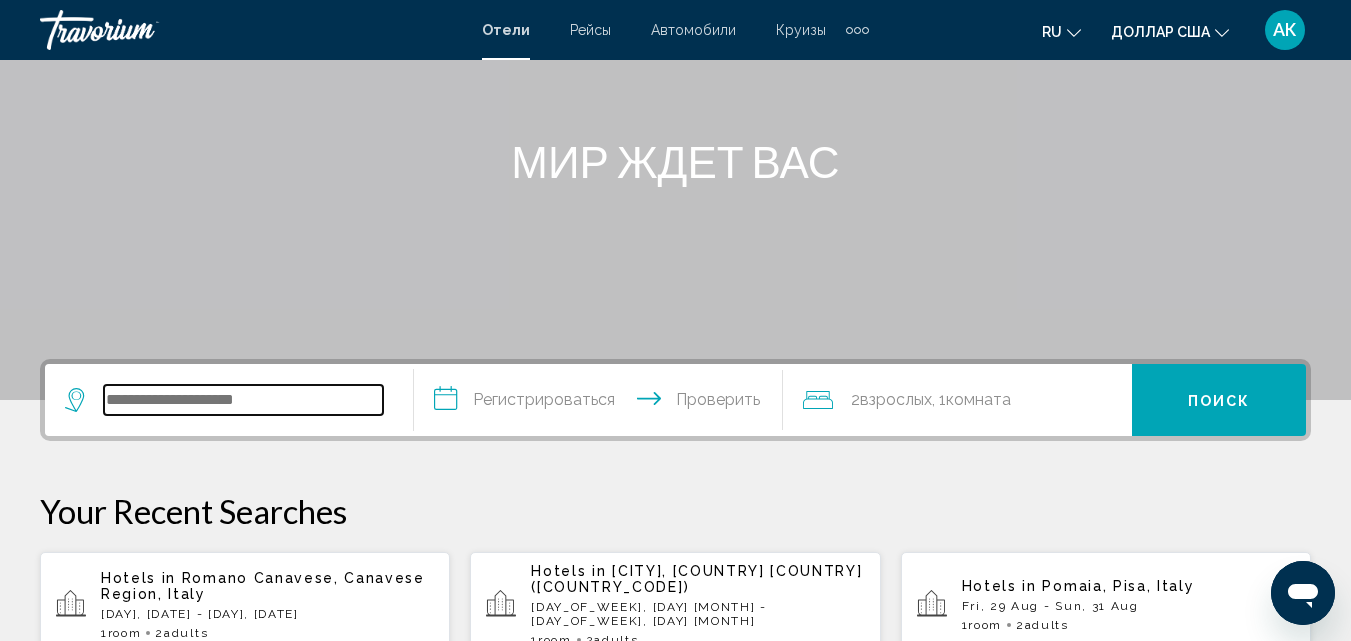 click at bounding box center (243, 400) 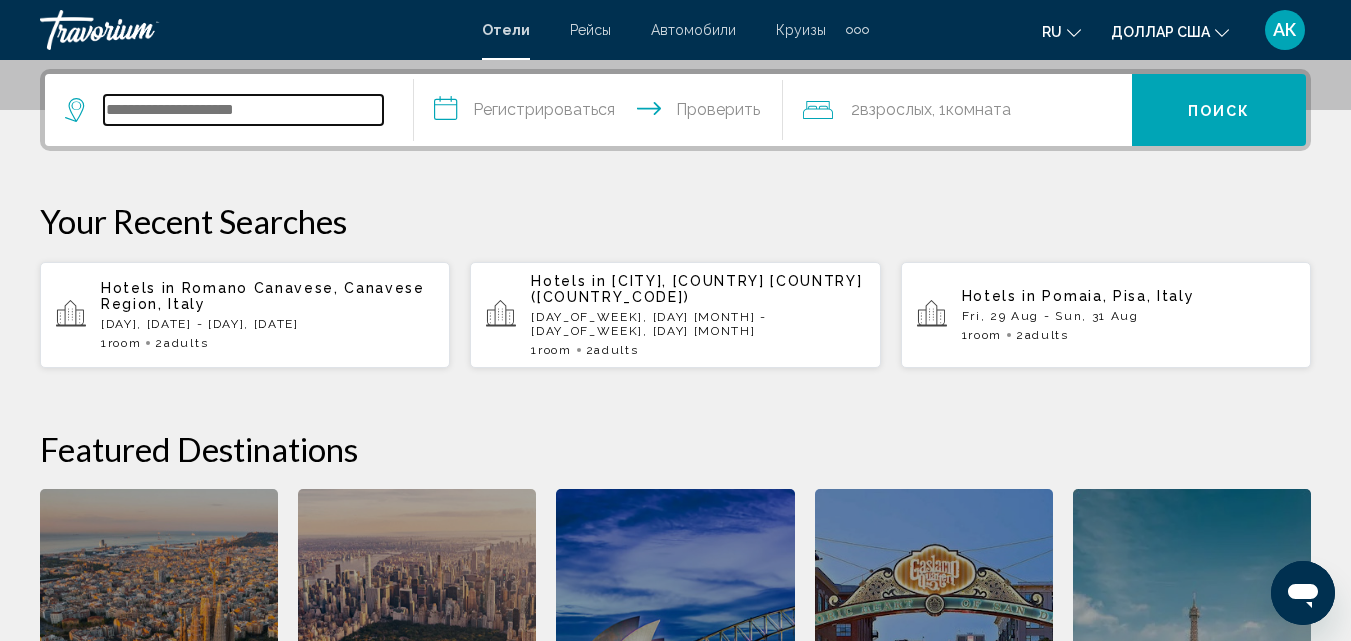 scroll, scrollTop: 494, scrollLeft: 0, axis: vertical 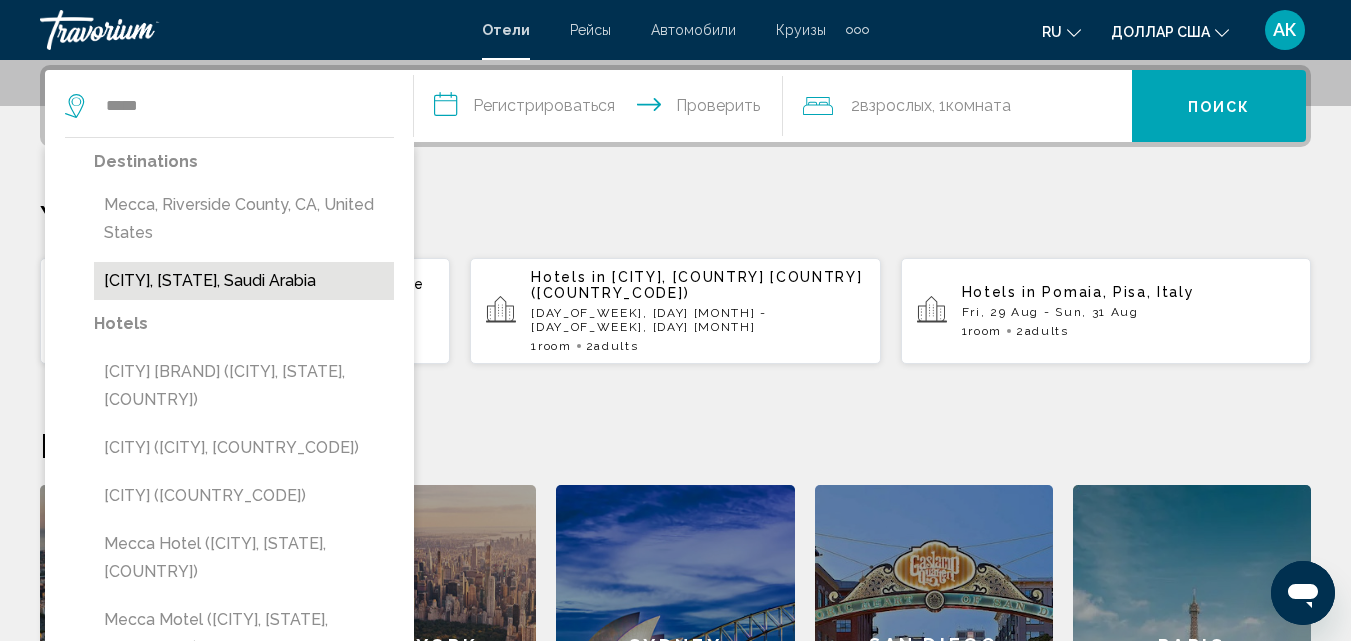 click on "[CITY], [STATE], Saudi Arabia" at bounding box center (244, 281) 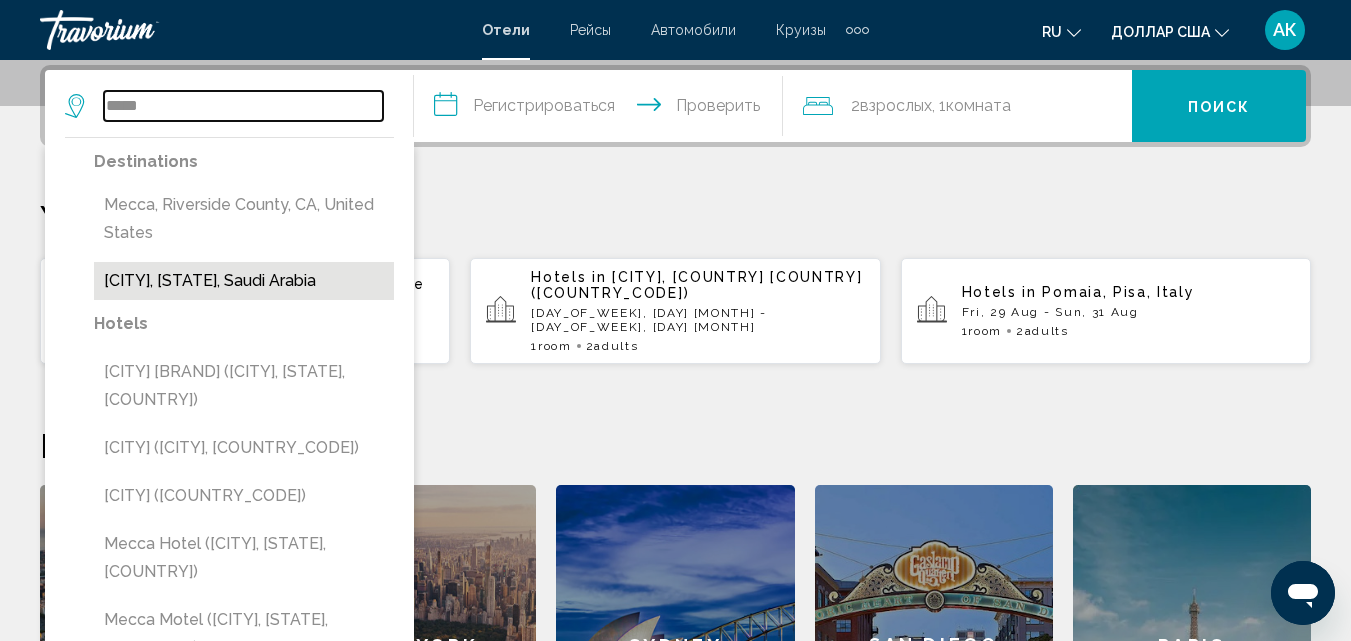 type on "**********" 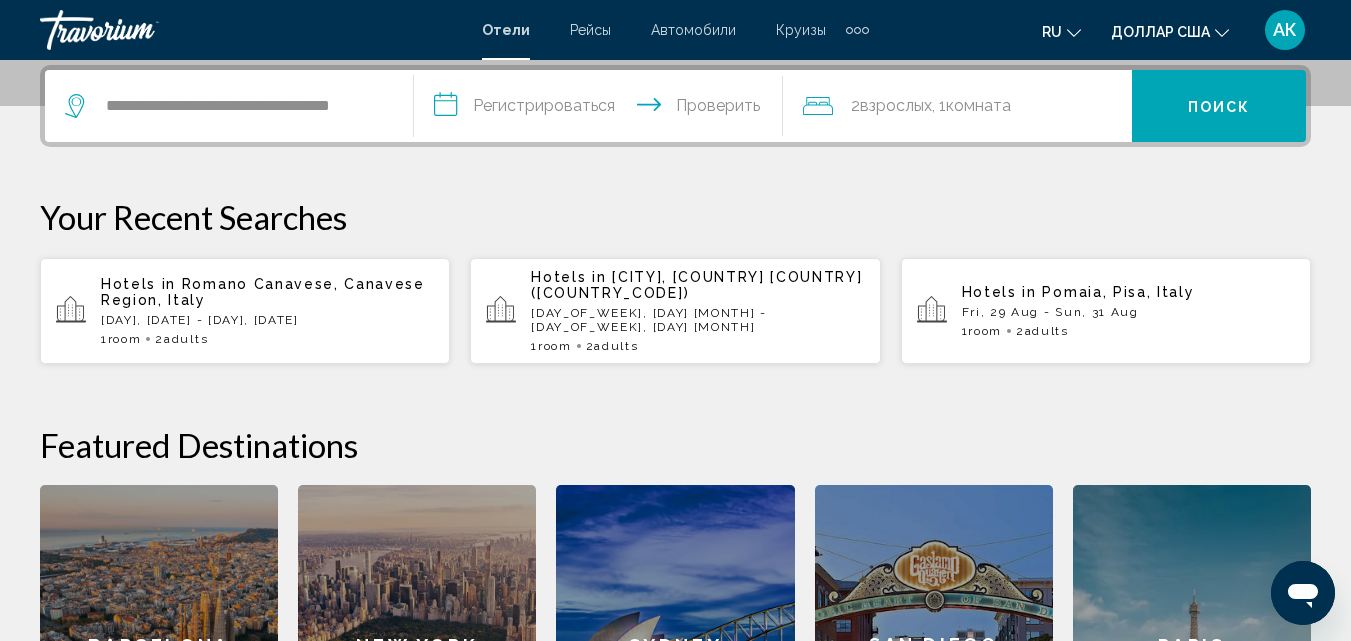 click on "**********" at bounding box center [602, 109] 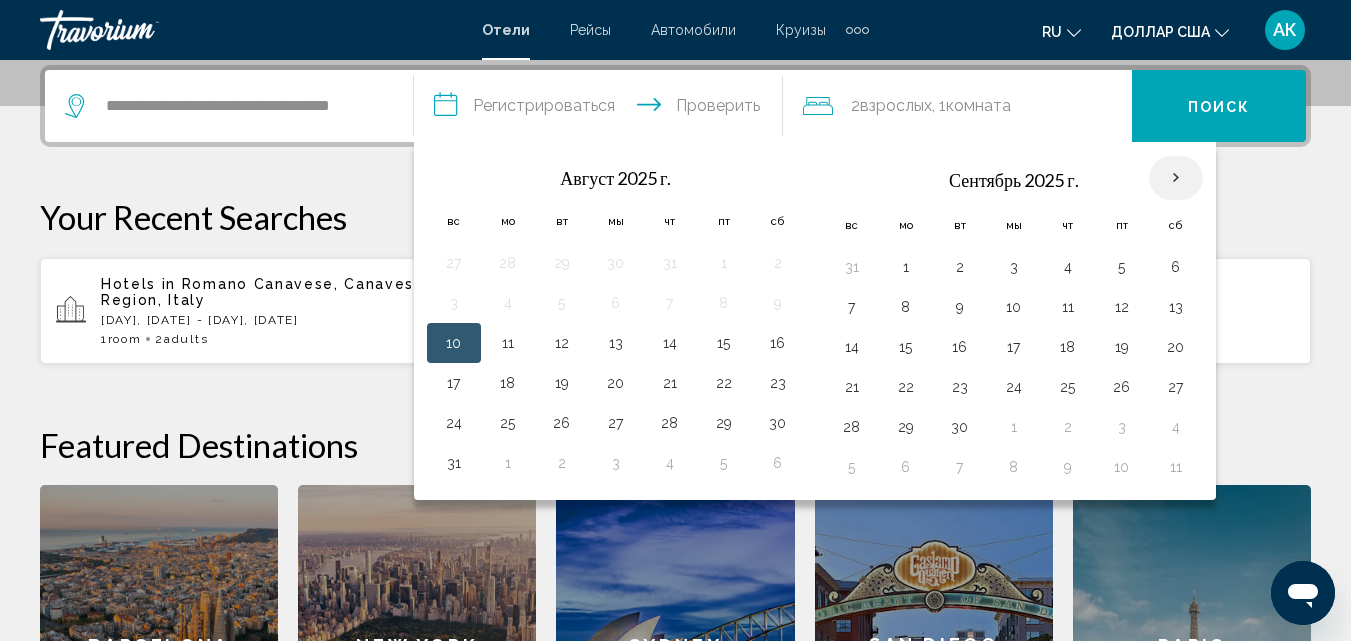 click at bounding box center [1176, 178] 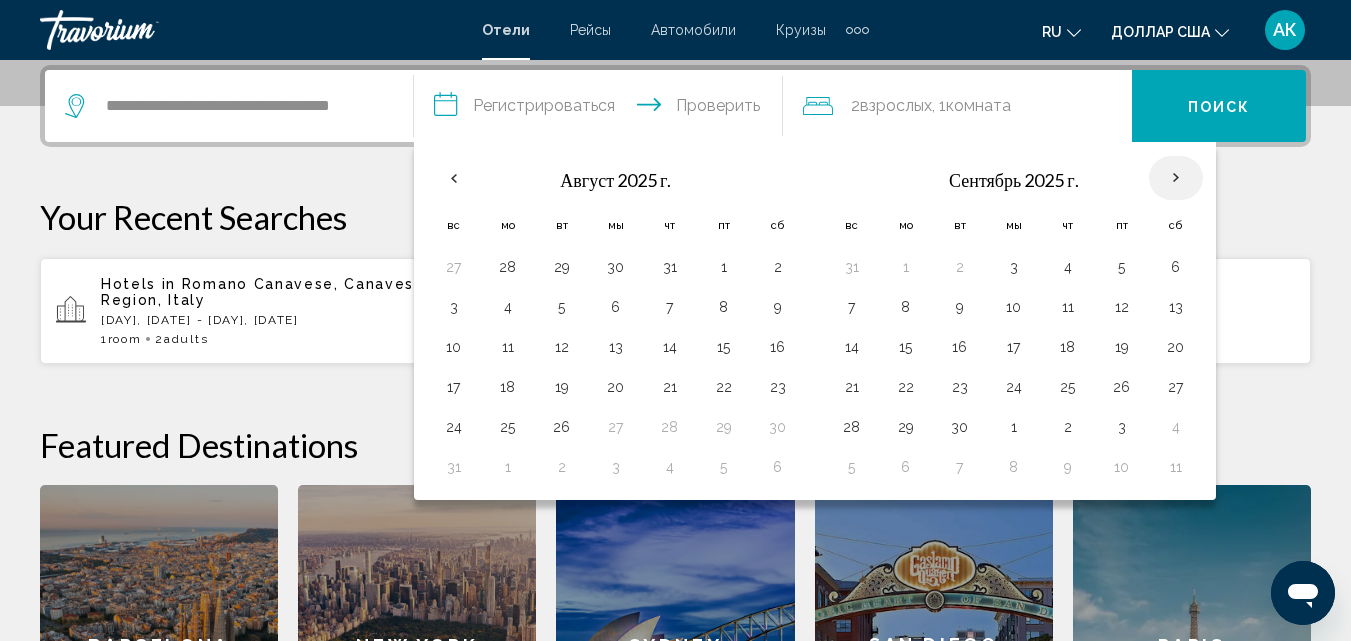 click at bounding box center [1176, 178] 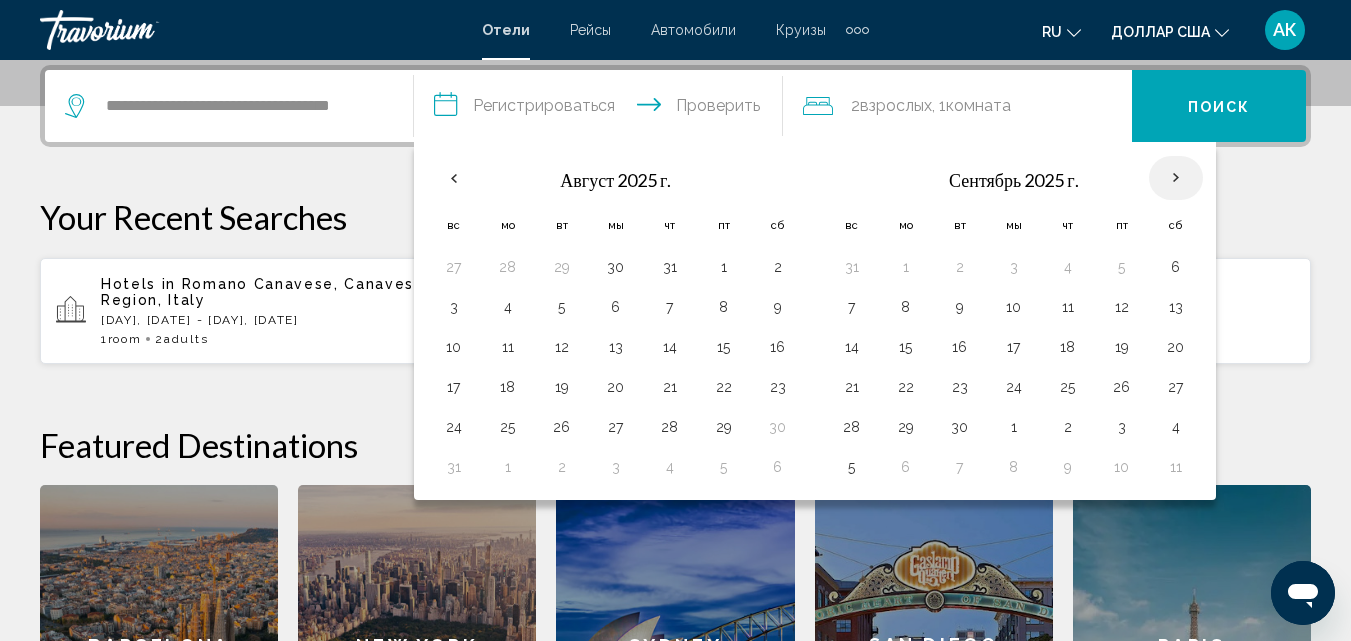 click at bounding box center [1176, 178] 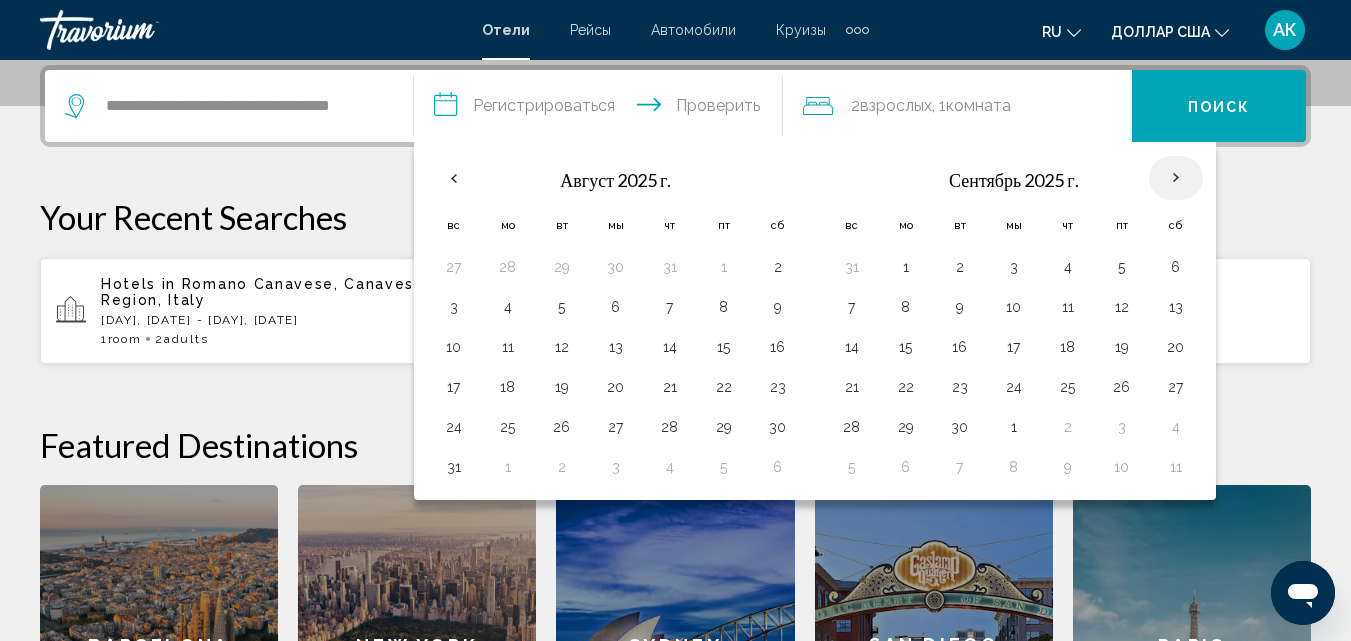 click at bounding box center (1176, 178) 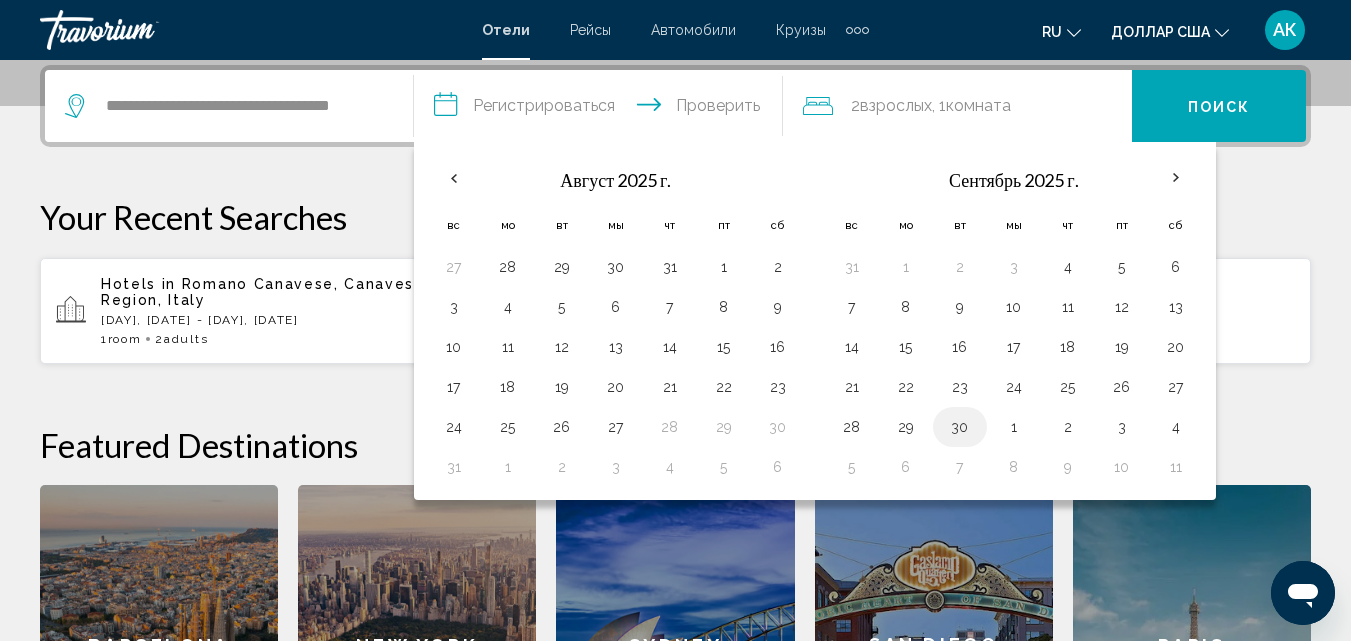 click on "30" at bounding box center [960, 427] 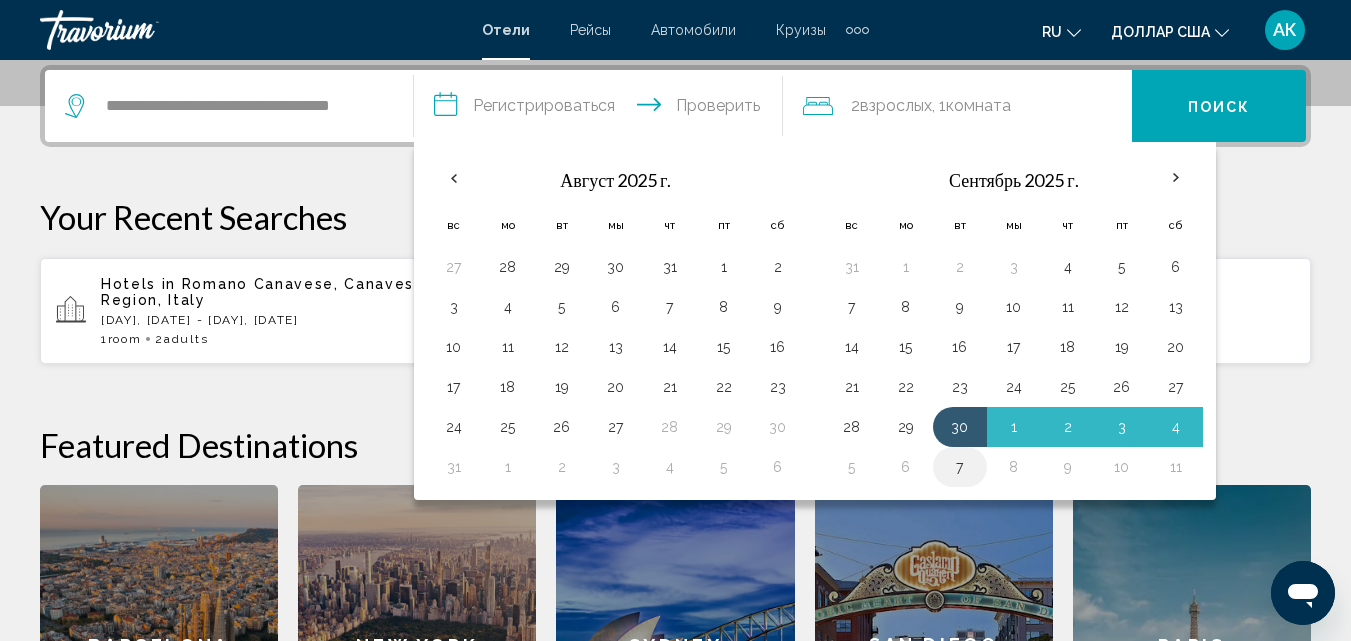 click on "7" at bounding box center (960, 467) 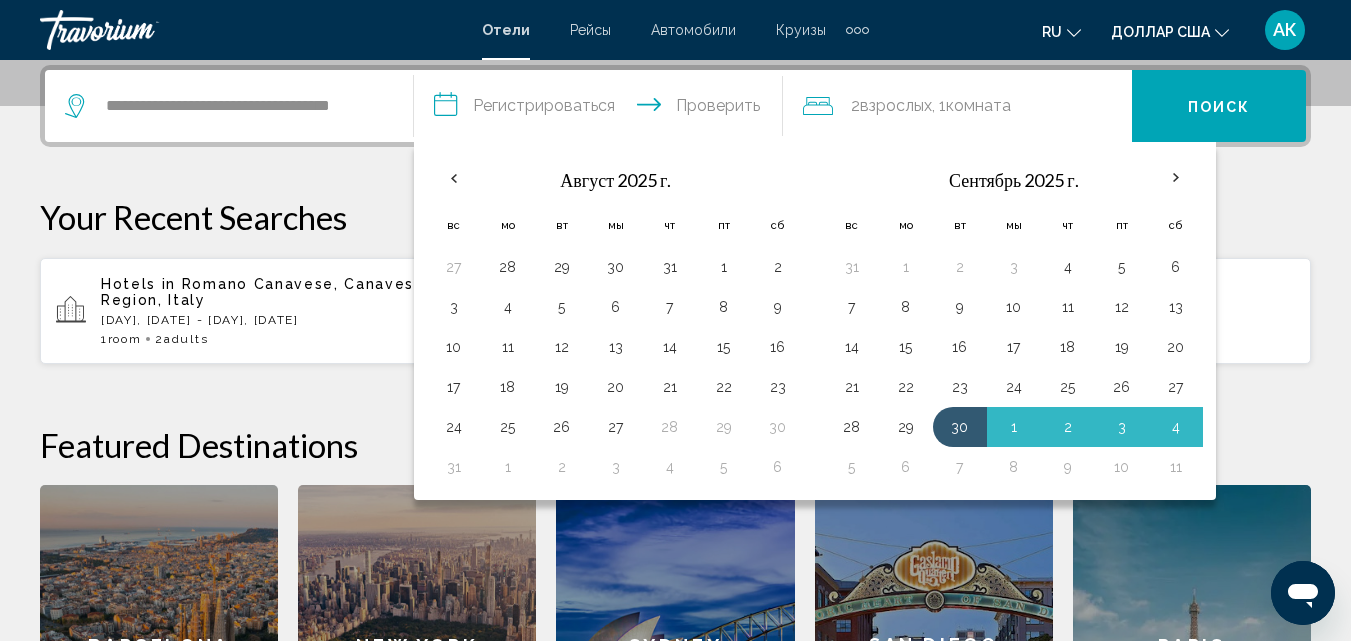 type on "**********" 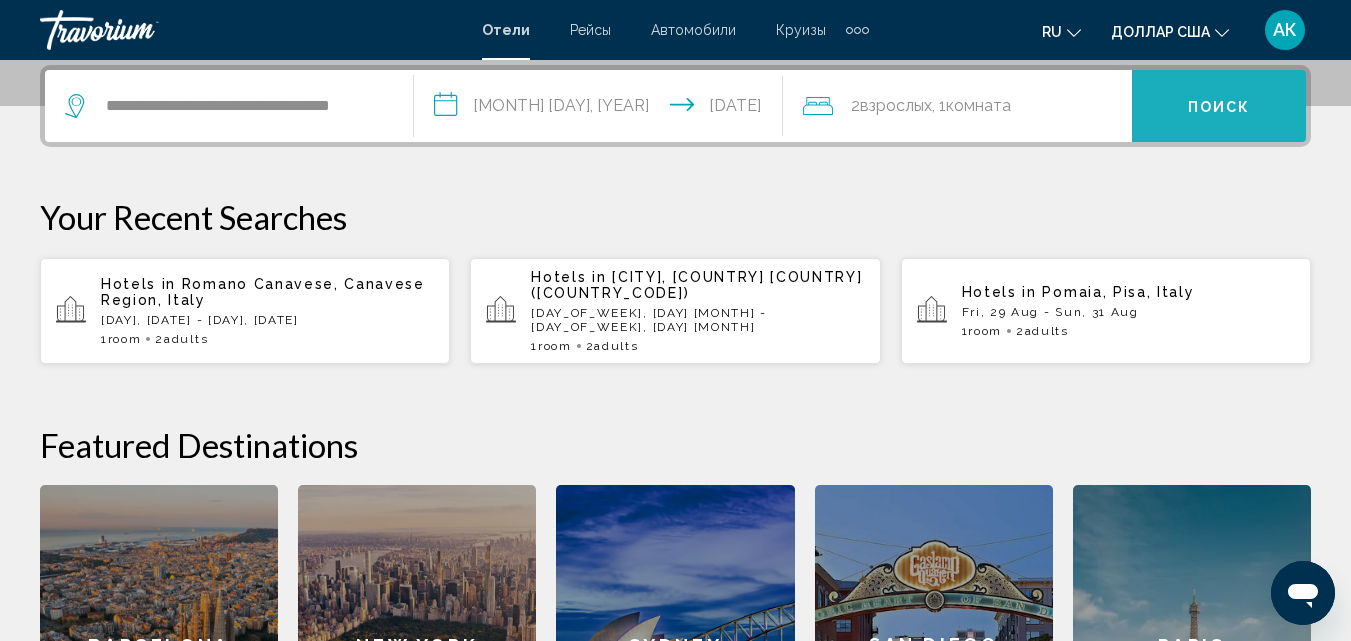 click on "Поиск" at bounding box center (1219, 107) 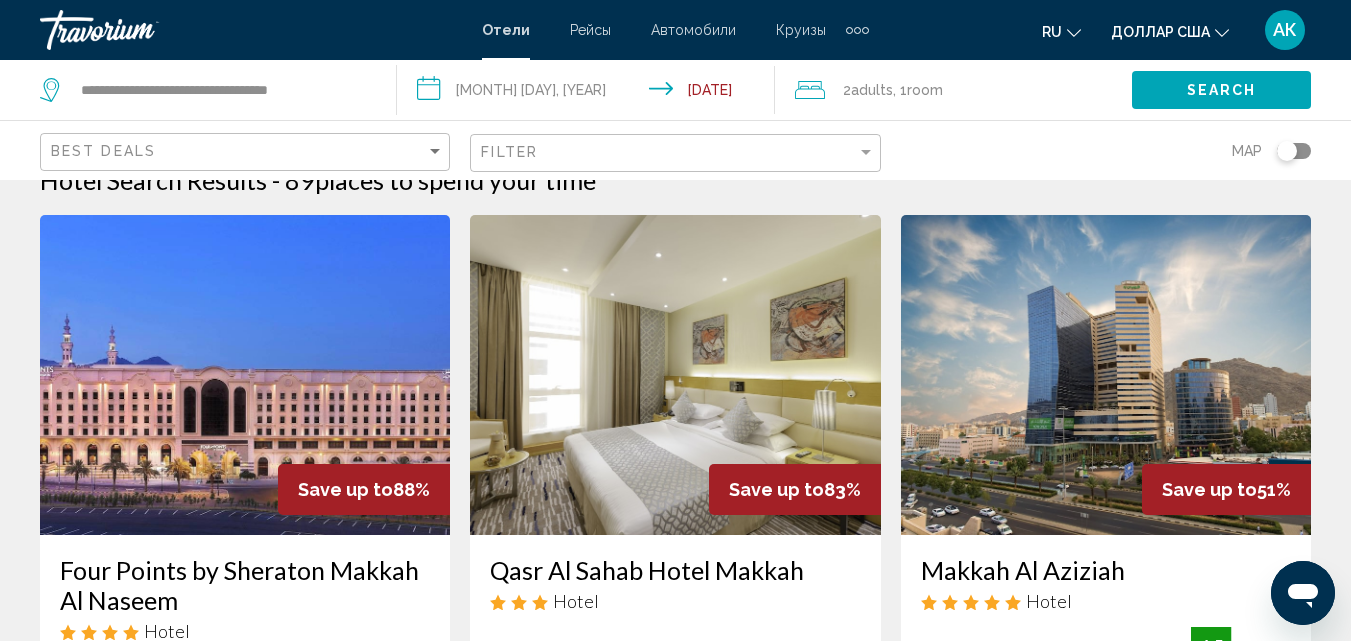 scroll, scrollTop: 0, scrollLeft: 0, axis: both 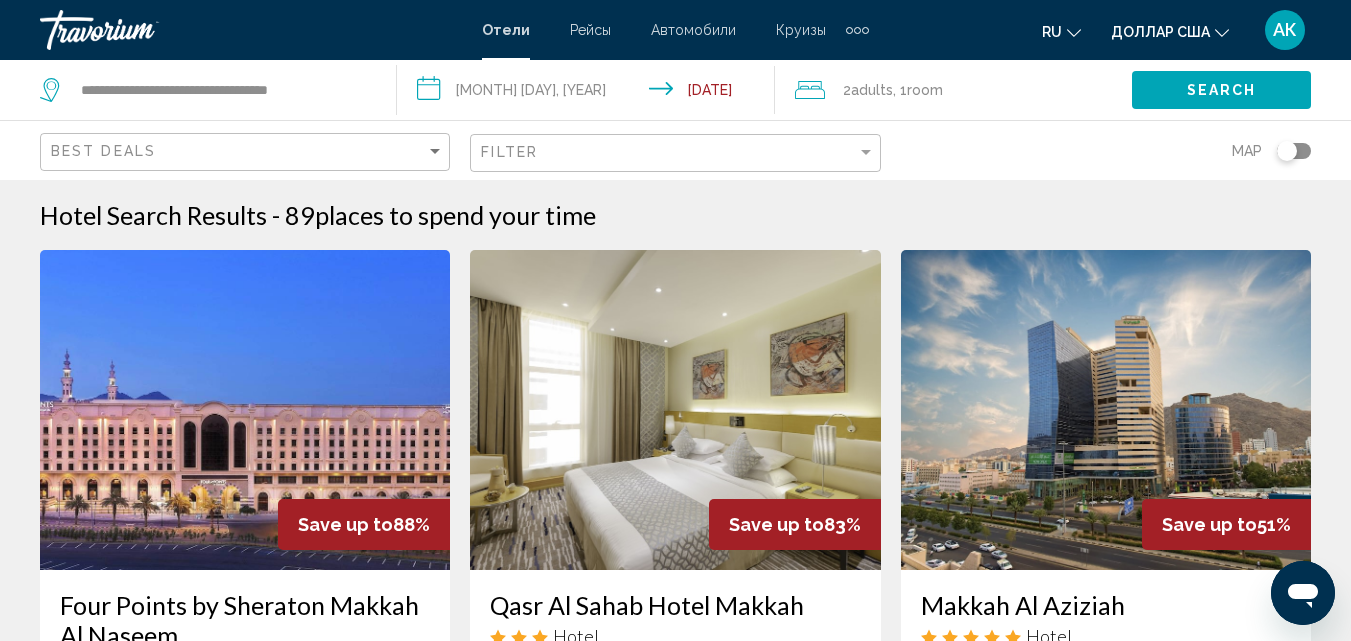 drag, startPoint x: 318, startPoint y: 490, endPoint x: 329, endPoint y: 485, distance: 12.083046 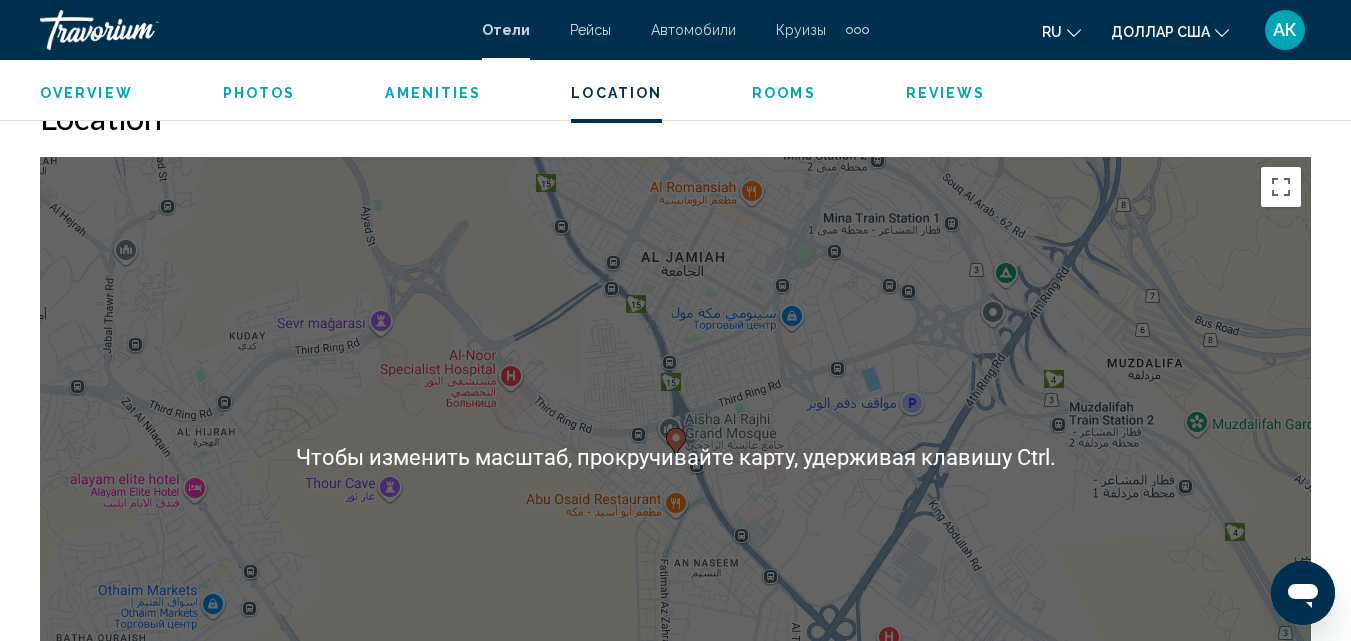 scroll, scrollTop: 2214, scrollLeft: 0, axis: vertical 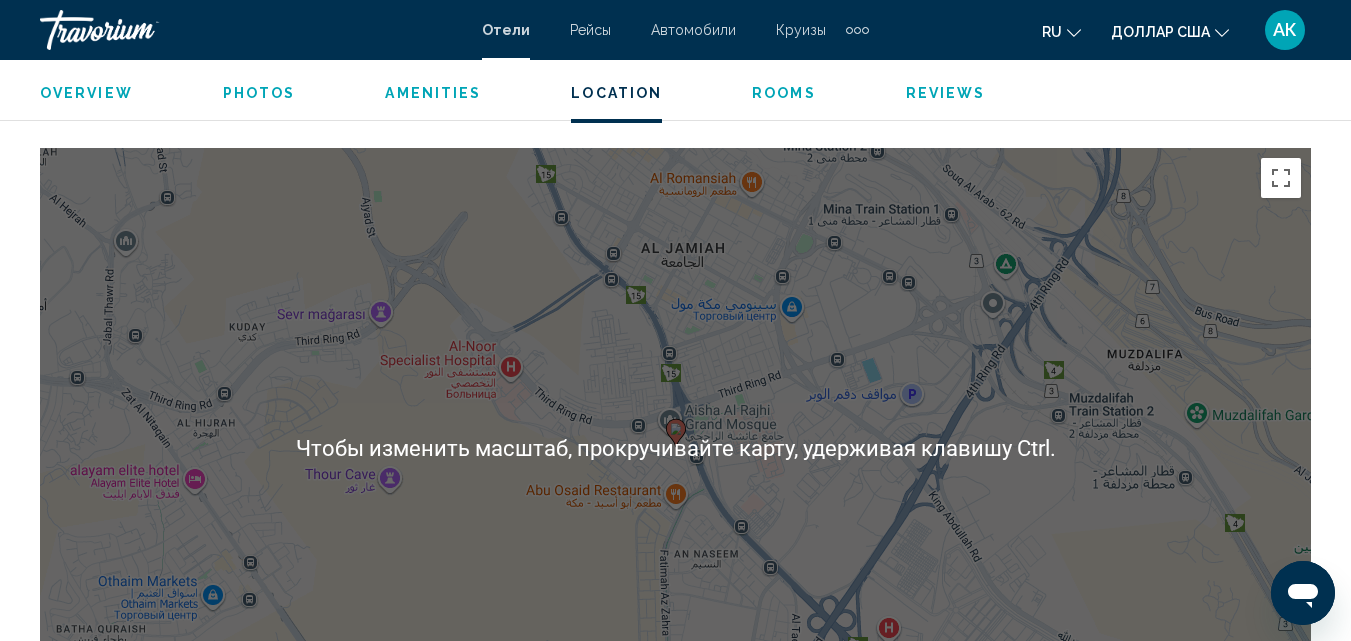 click 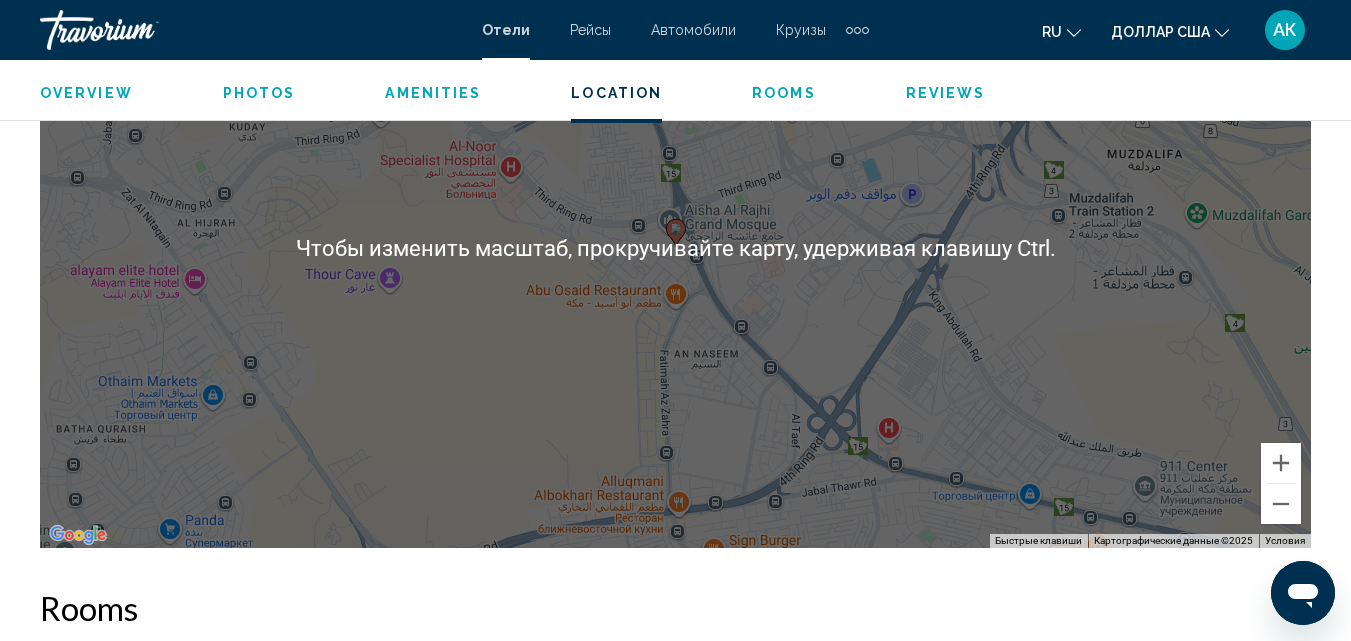 scroll, scrollTop: 2214, scrollLeft: 0, axis: vertical 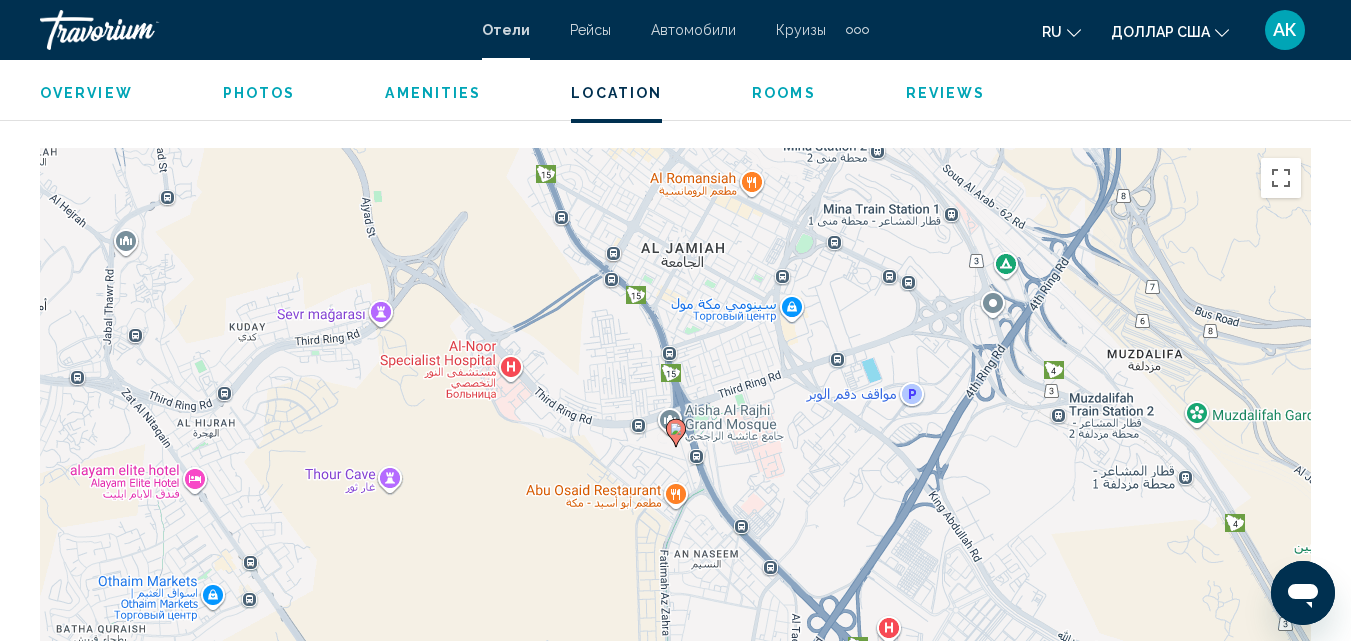 click on "Для навигации используйте клавиши со стрелками. Чтобы активировать перетаскивание с помощью клавиатуры, нажмите Alt + Ввод. После этого перемещайте маркер, используя клавиши со стрелками. Чтобы завершить перетаскивание, нажмите клавишу Ввод. Чтобы отменить действие, нажмите клавишу Esc." at bounding box center (675, 448) 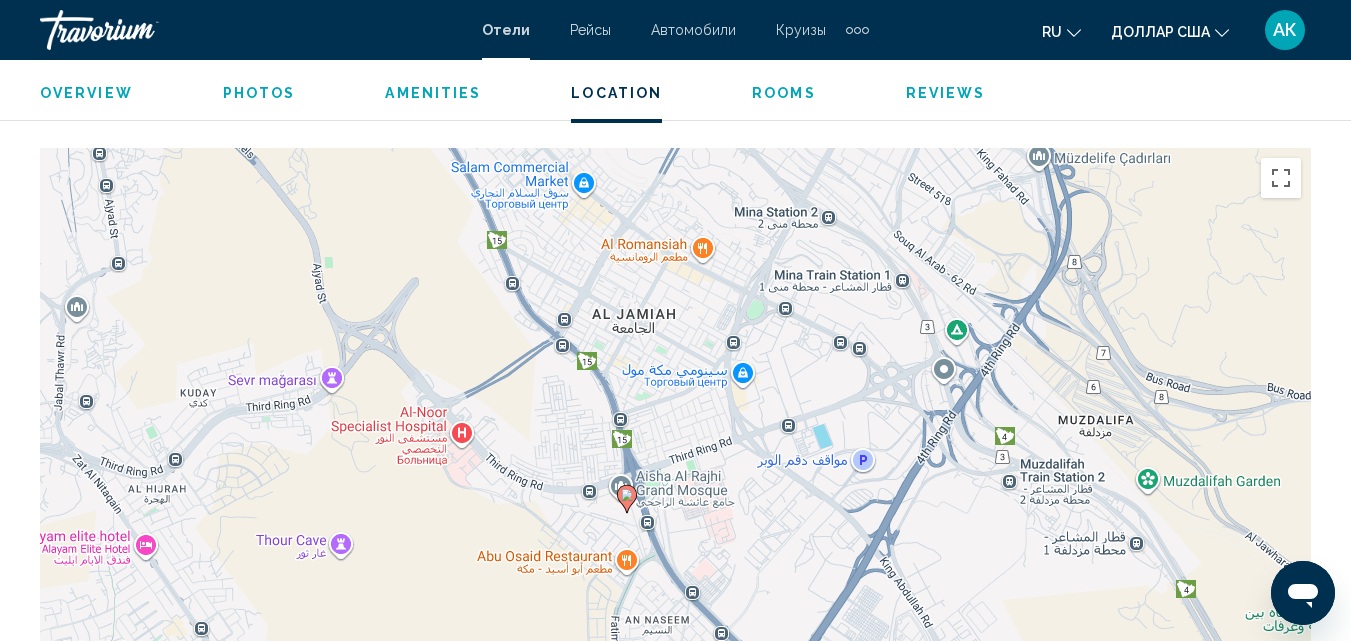 drag, startPoint x: 821, startPoint y: 328, endPoint x: 769, endPoint y: 403, distance: 91.26335 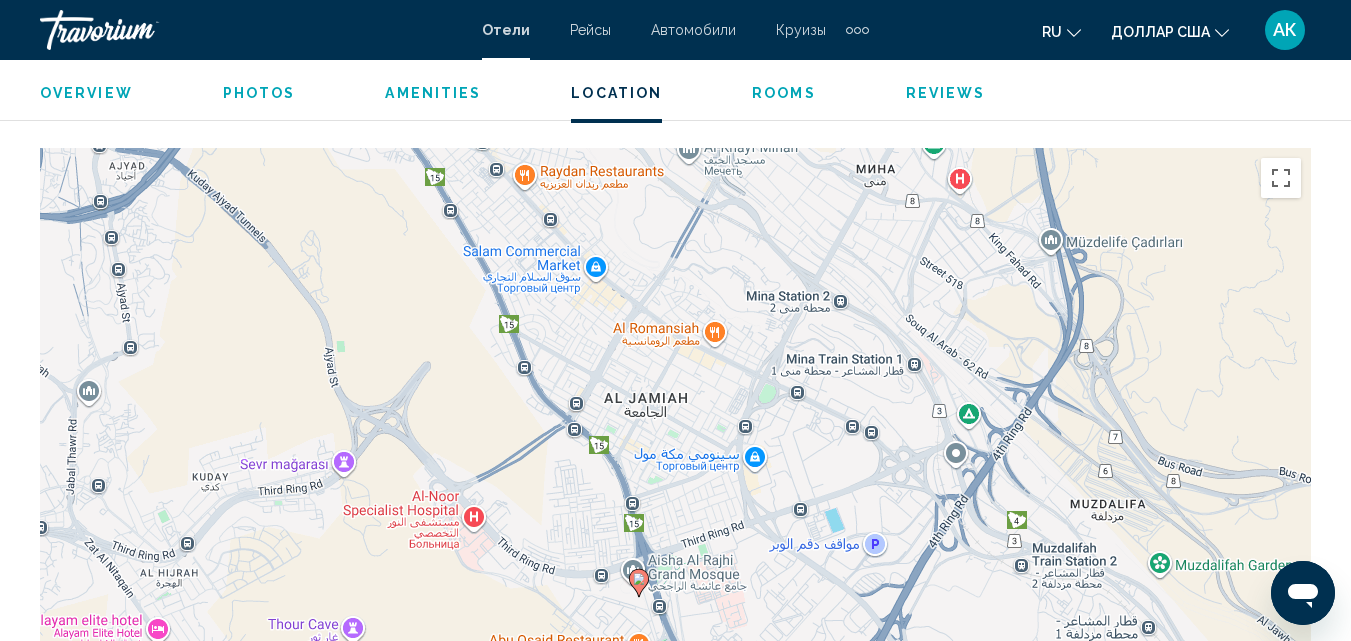drag, startPoint x: 769, startPoint y: 403, endPoint x: 784, endPoint y: 484, distance: 82.37718 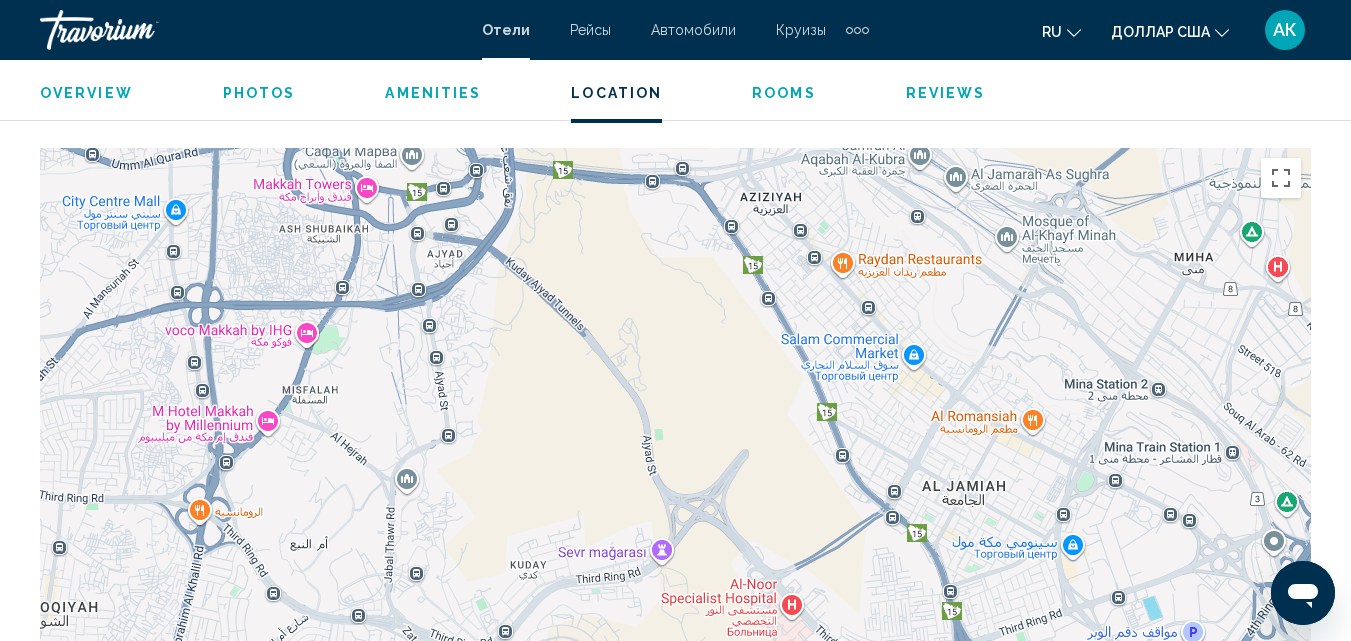 drag, startPoint x: 786, startPoint y: 505, endPoint x: 1102, endPoint y: 575, distance: 323.6603 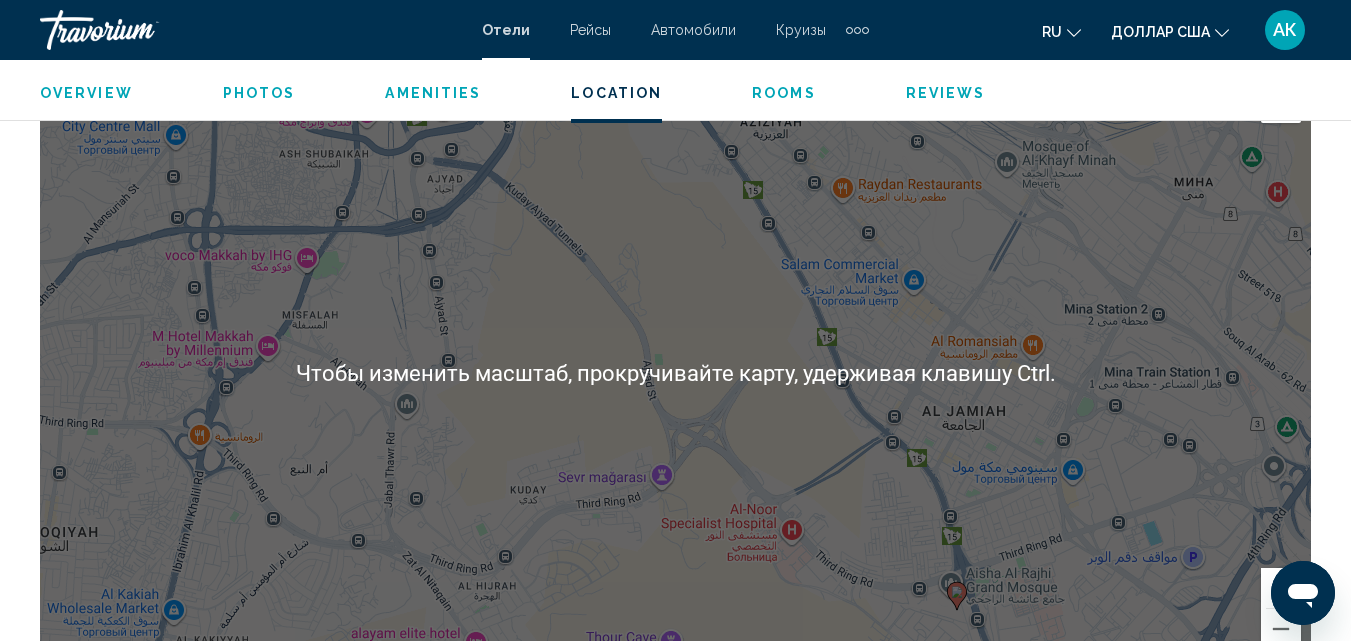 scroll, scrollTop: 2314, scrollLeft: 0, axis: vertical 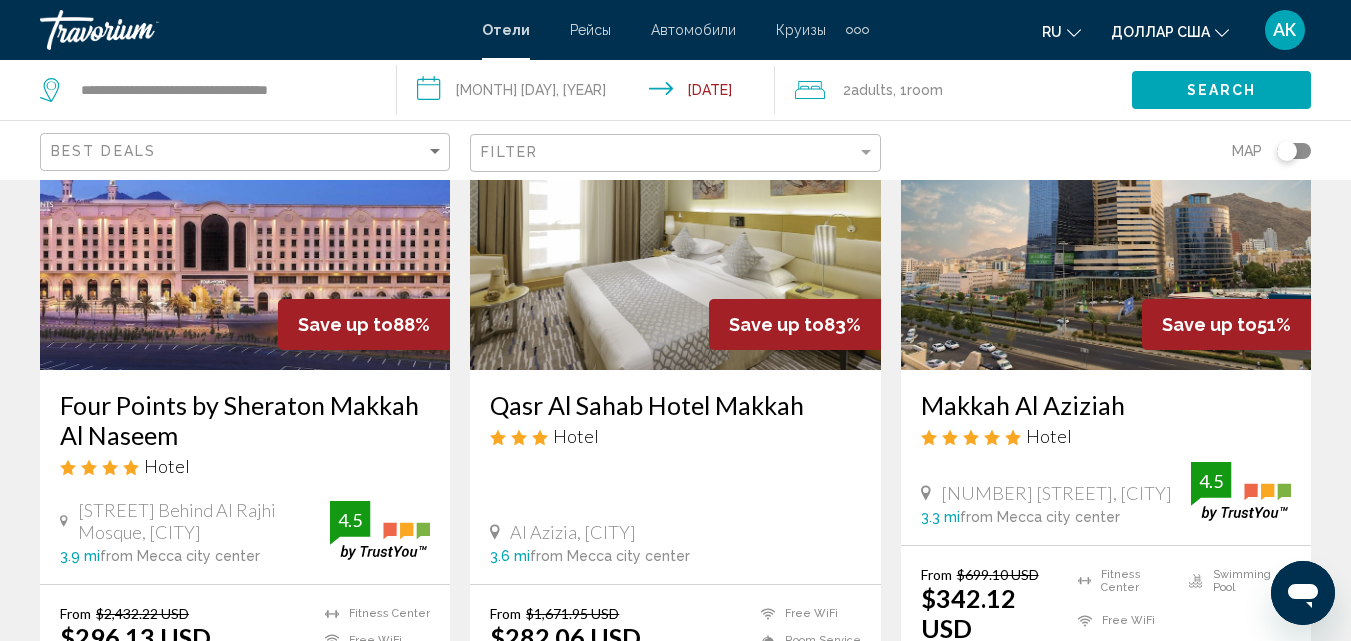 click at bounding box center (675, 210) 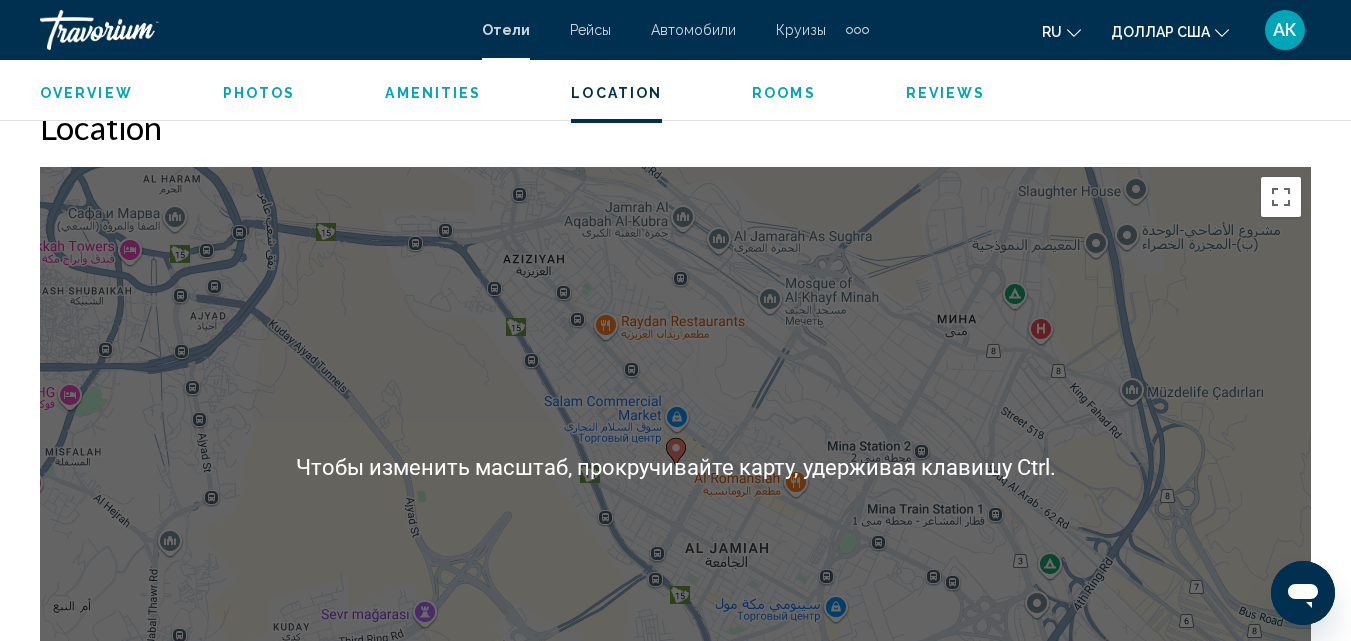 scroll, scrollTop: 2314, scrollLeft: 0, axis: vertical 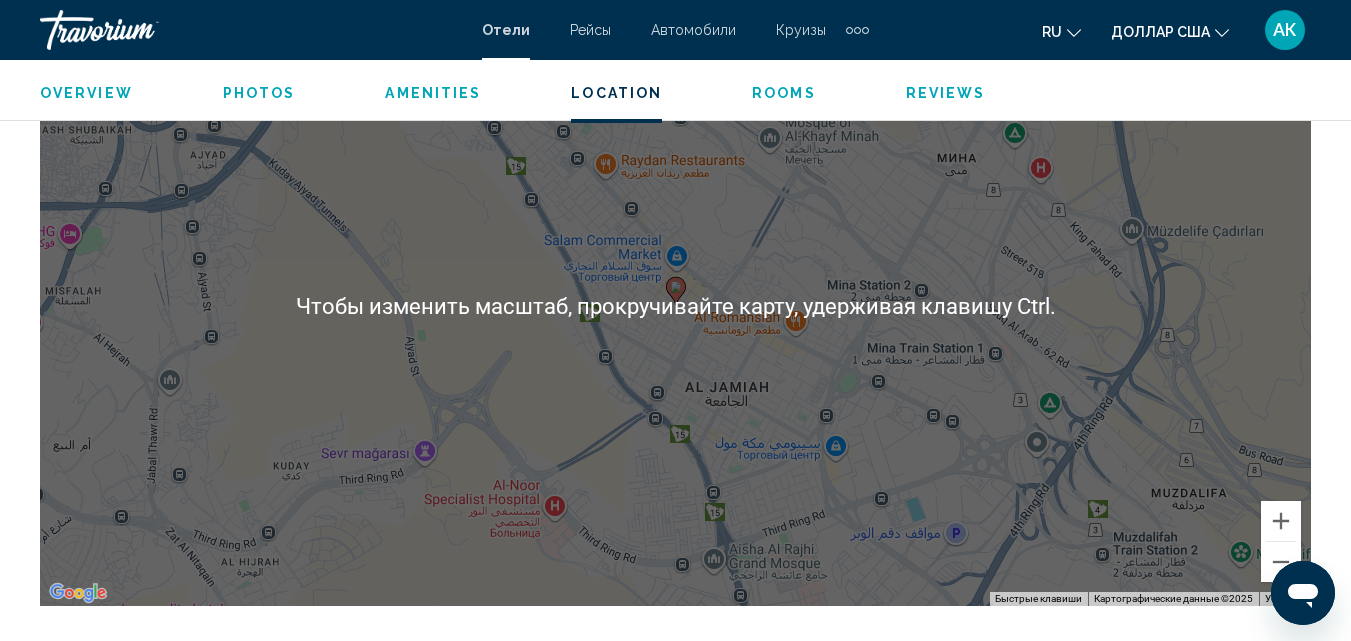type 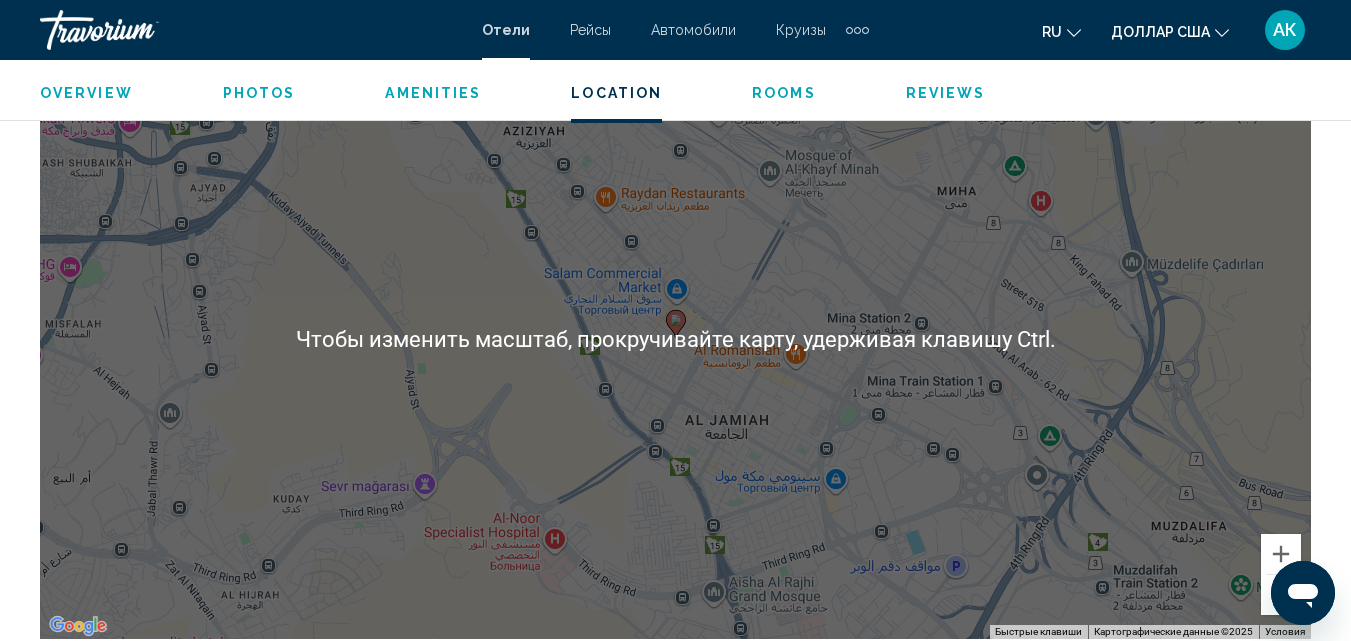 scroll, scrollTop: 2314, scrollLeft: 0, axis: vertical 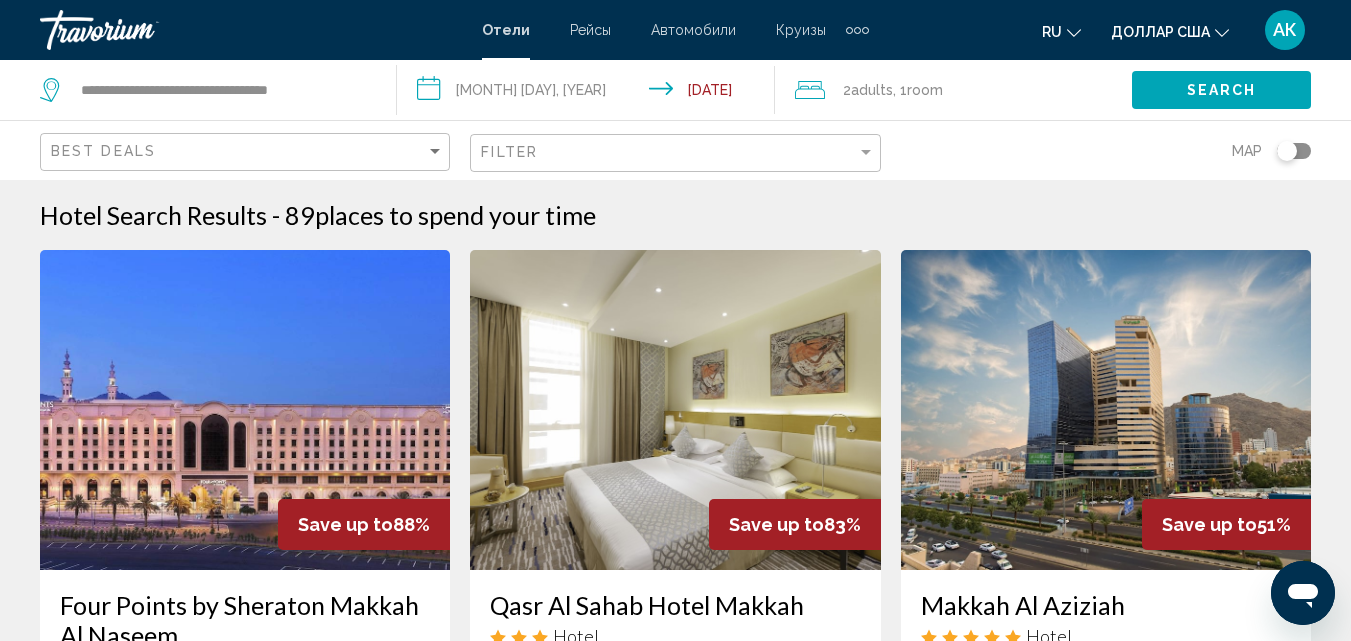 click at bounding box center (1106, 410) 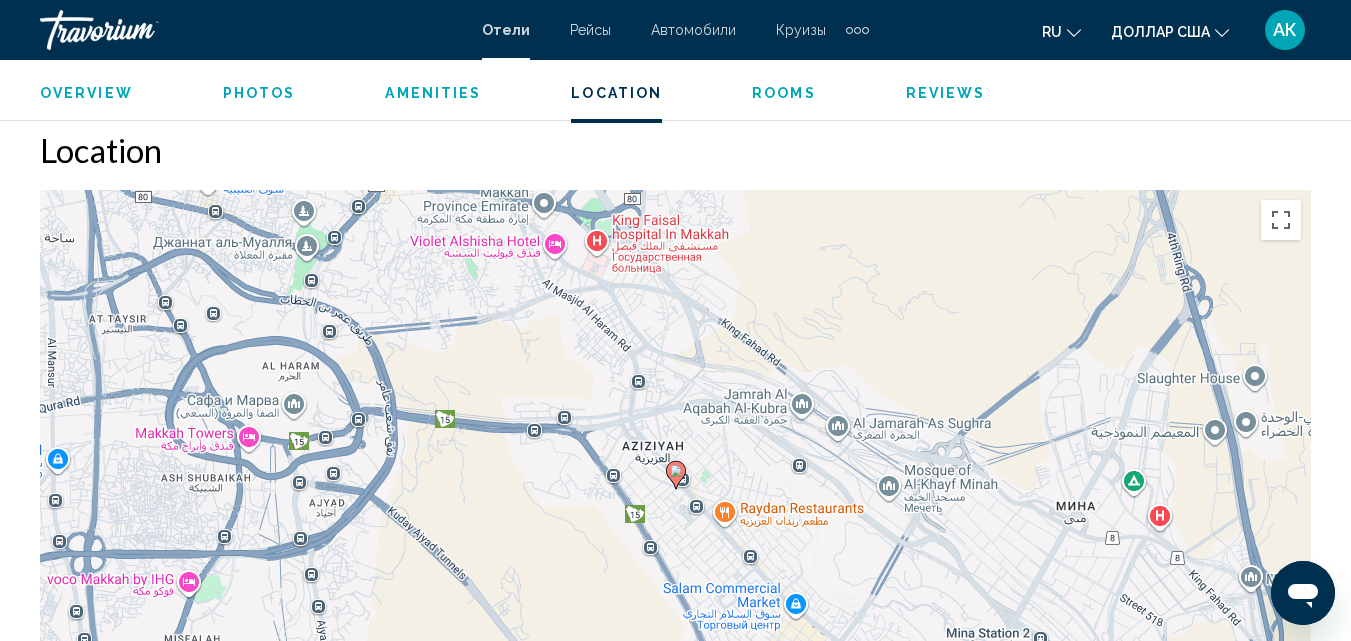 scroll, scrollTop: 2214, scrollLeft: 0, axis: vertical 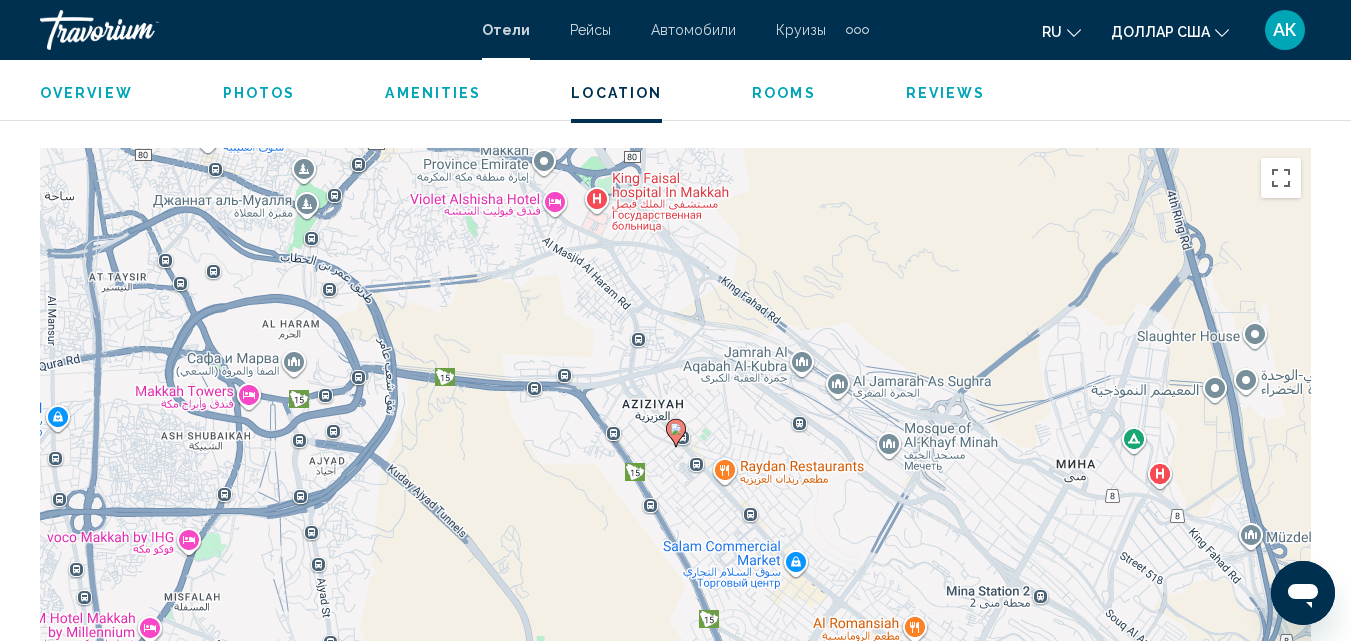 type 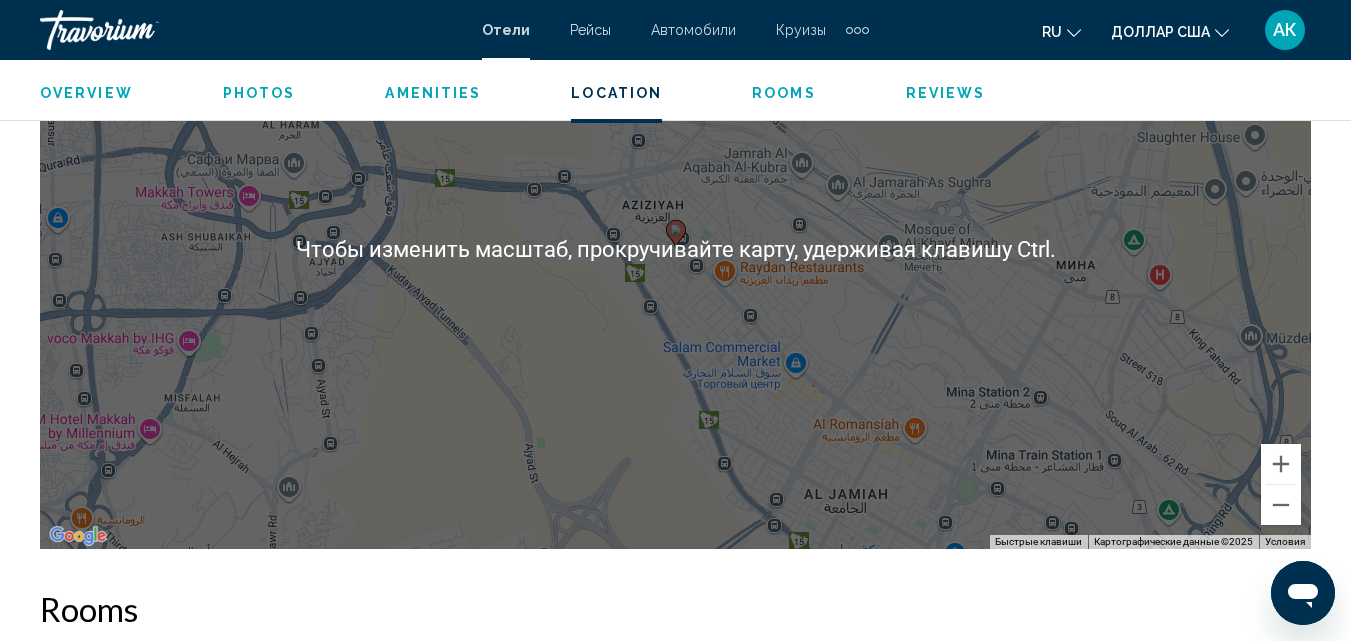 scroll, scrollTop: 2414, scrollLeft: 0, axis: vertical 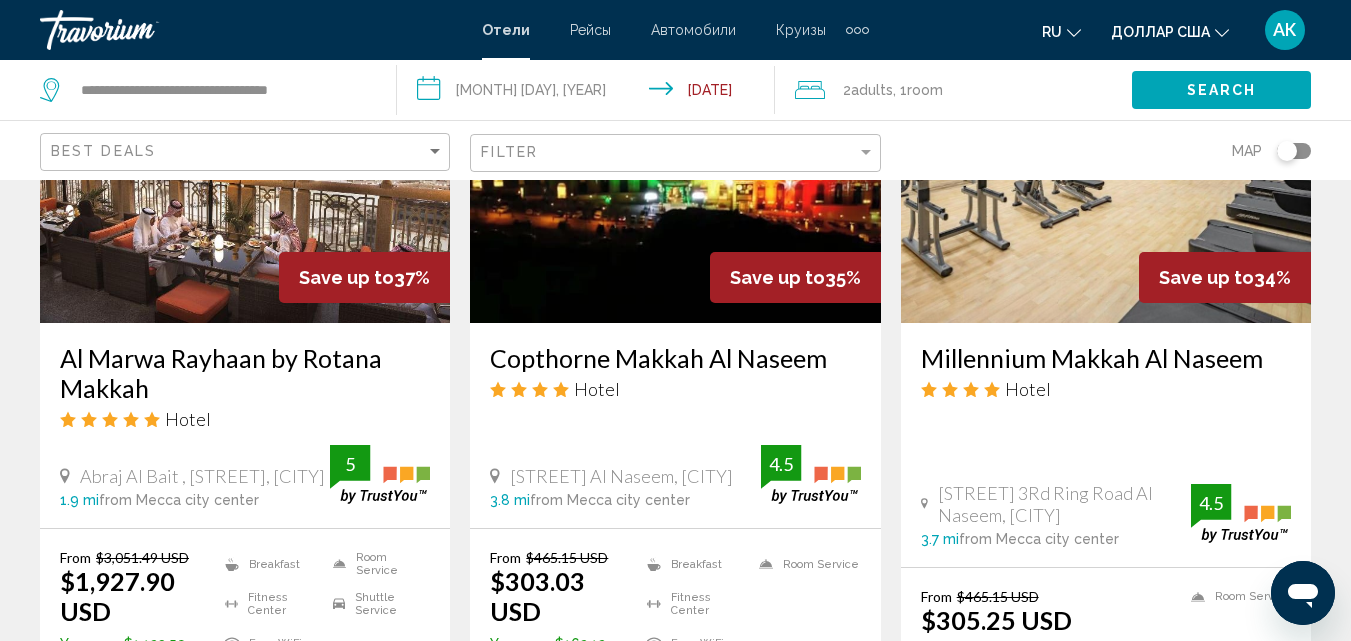 click at bounding box center [675, 163] 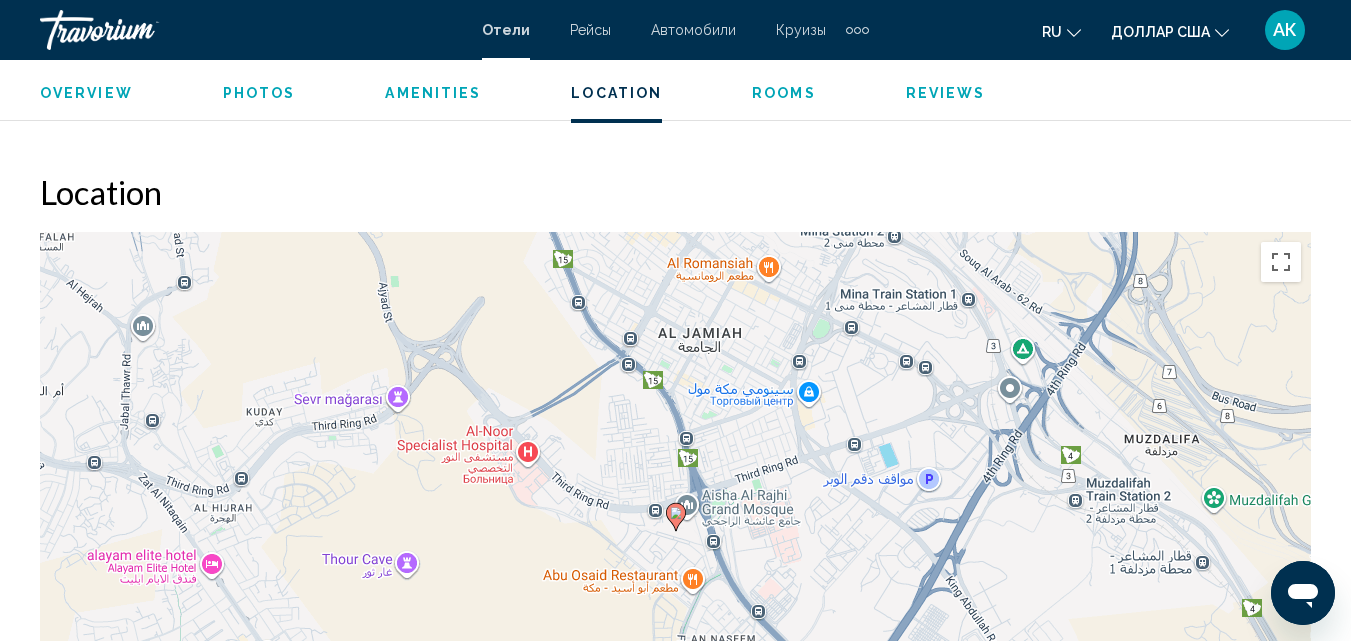 scroll, scrollTop: 2114, scrollLeft: 0, axis: vertical 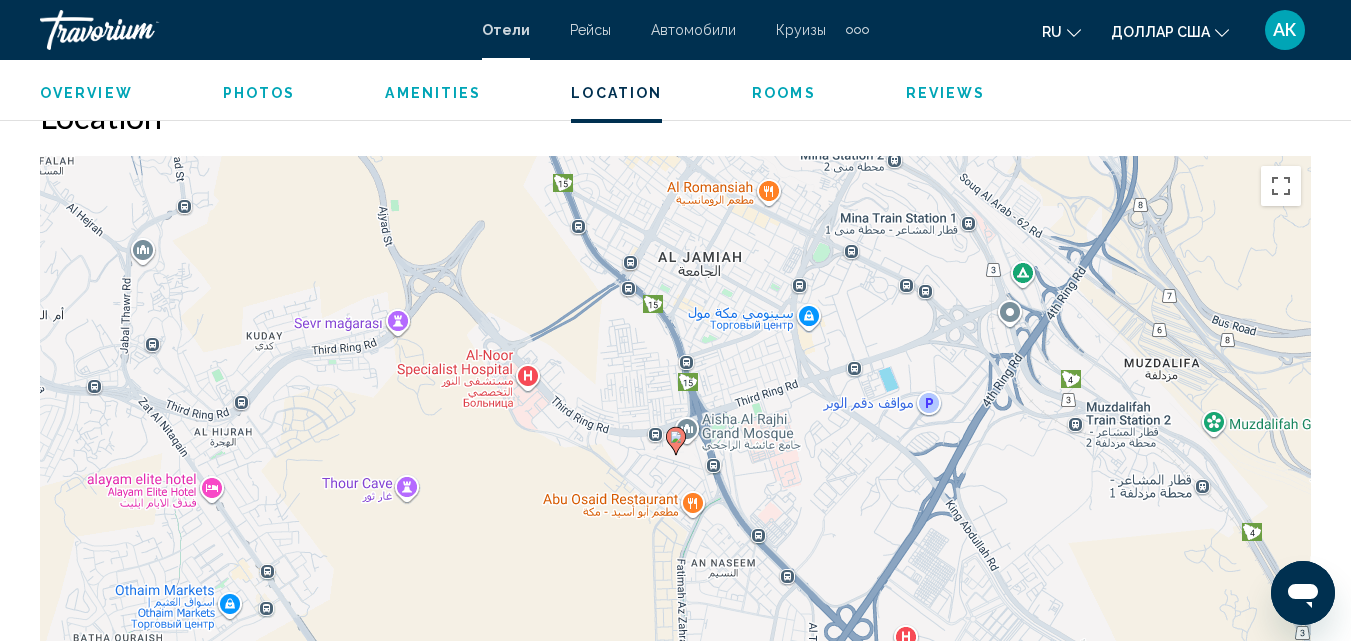 type 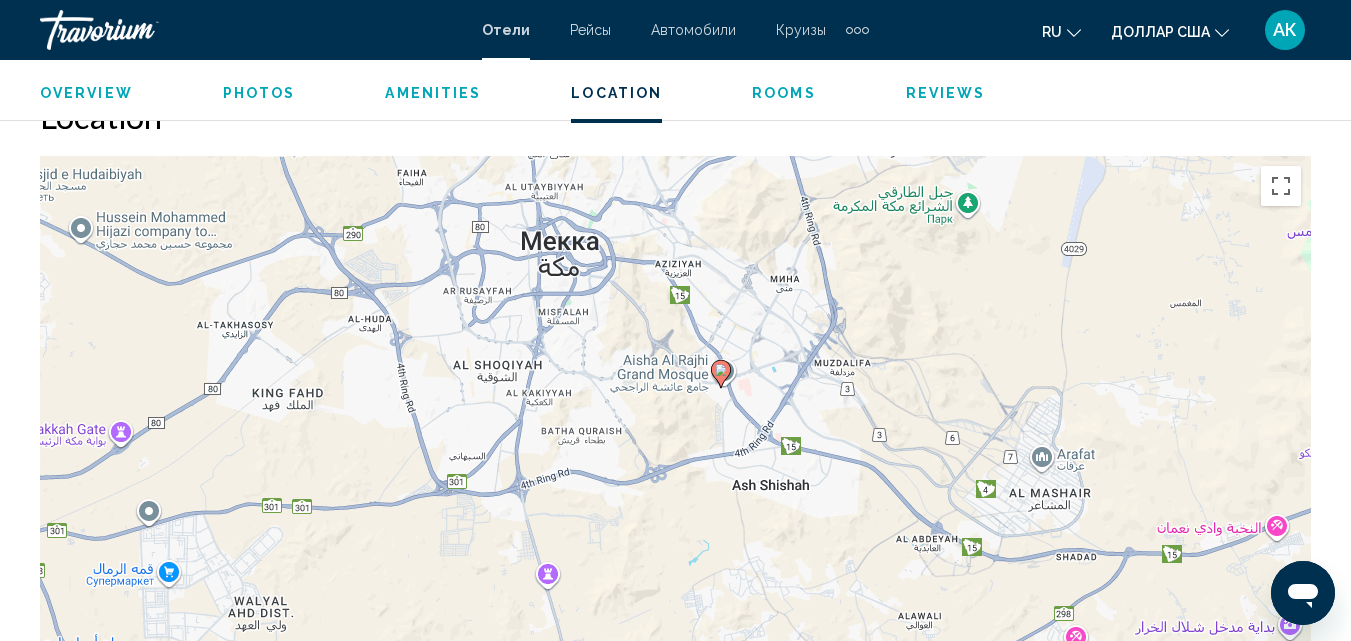 drag, startPoint x: 475, startPoint y: 247, endPoint x: 504, endPoint y: 297, distance: 57.801384 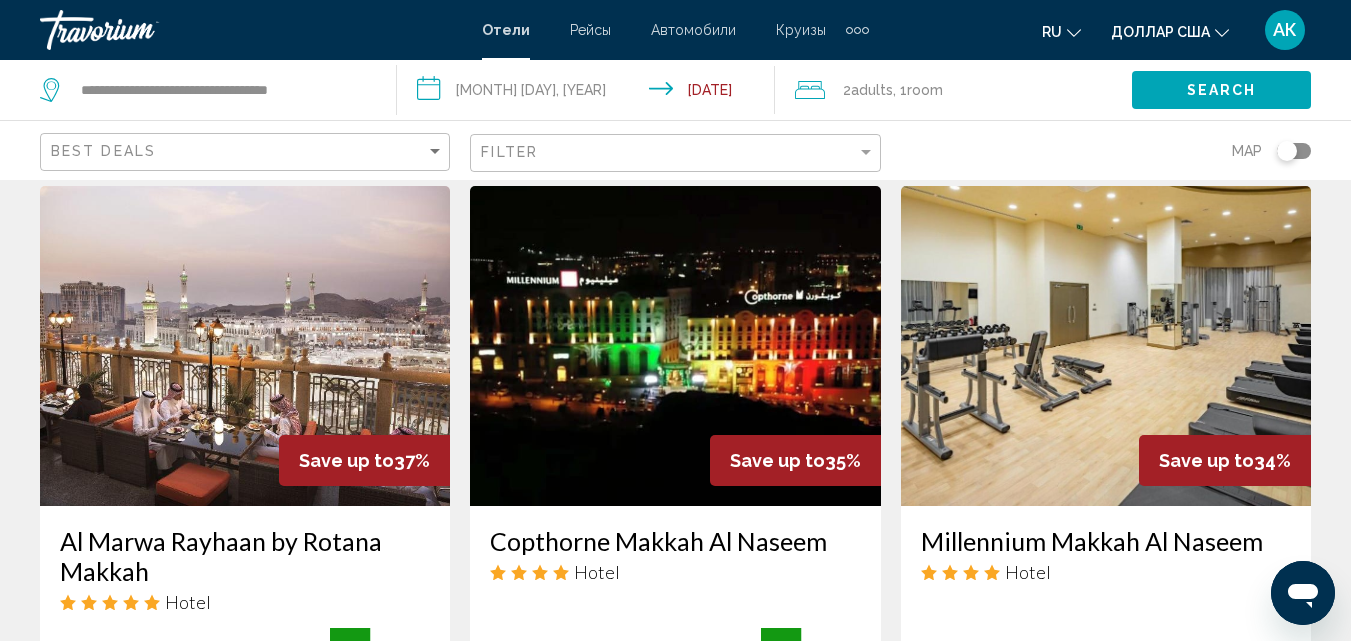 scroll, scrollTop: 900, scrollLeft: 0, axis: vertical 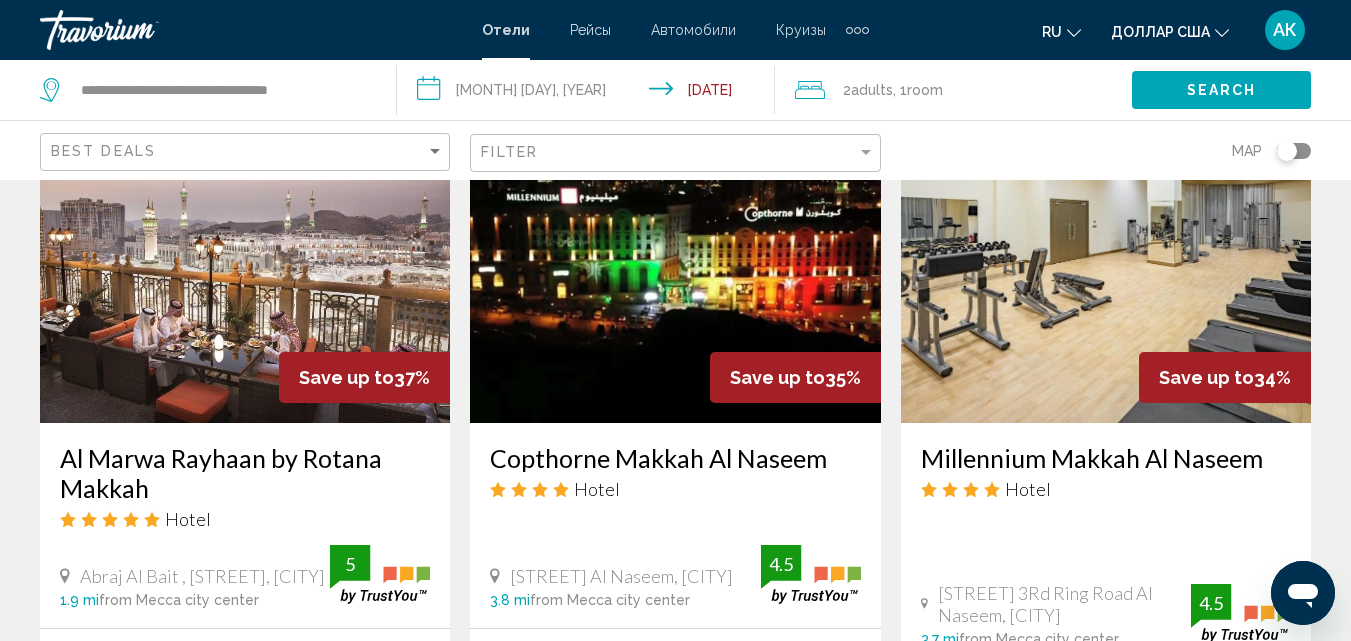 click at bounding box center (675, 263) 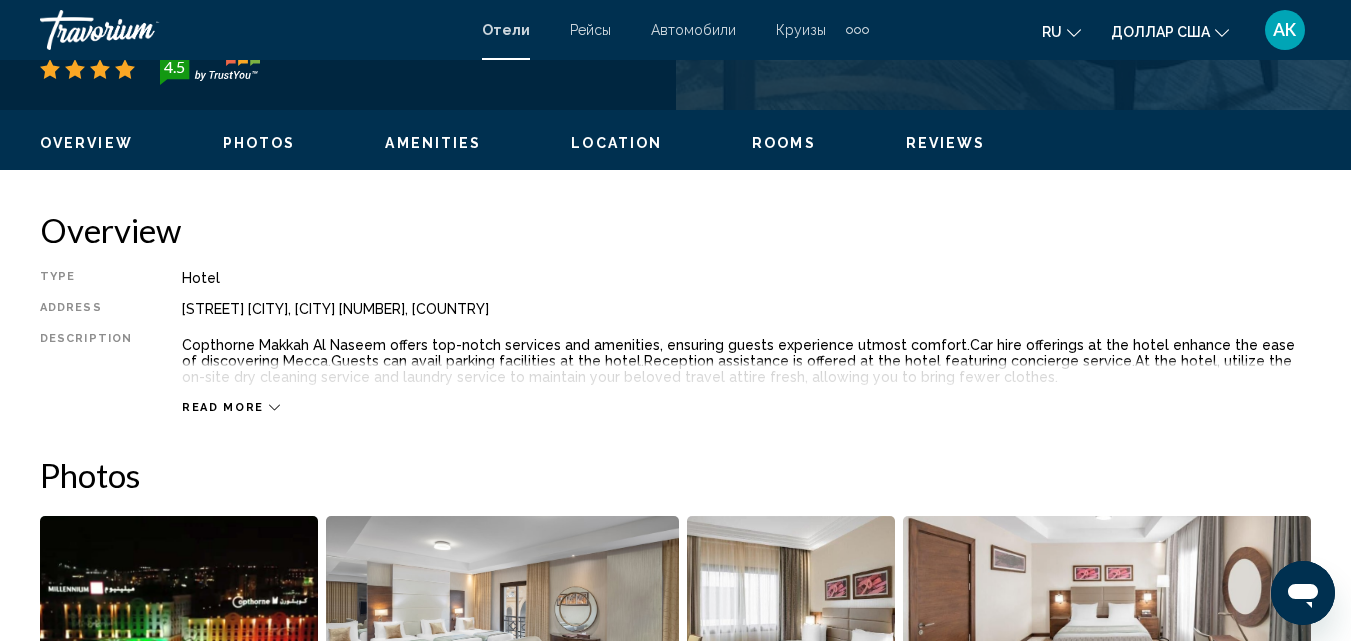 scroll, scrollTop: 214, scrollLeft: 0, axis: vertical 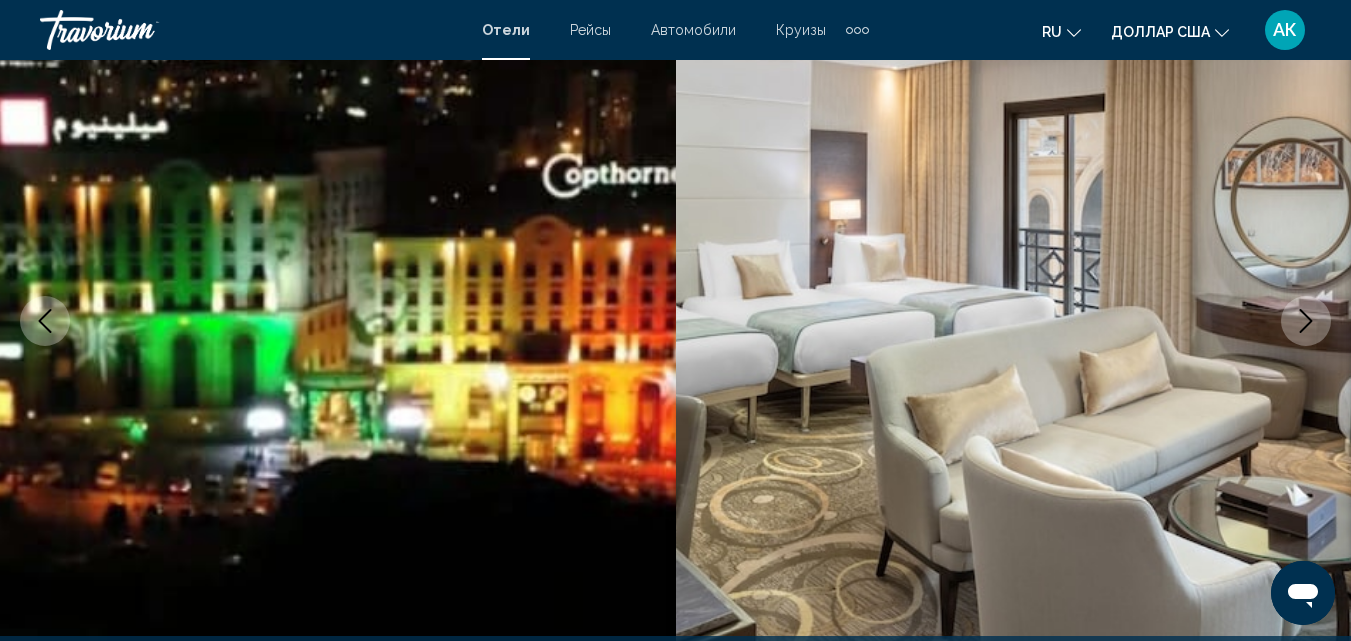type 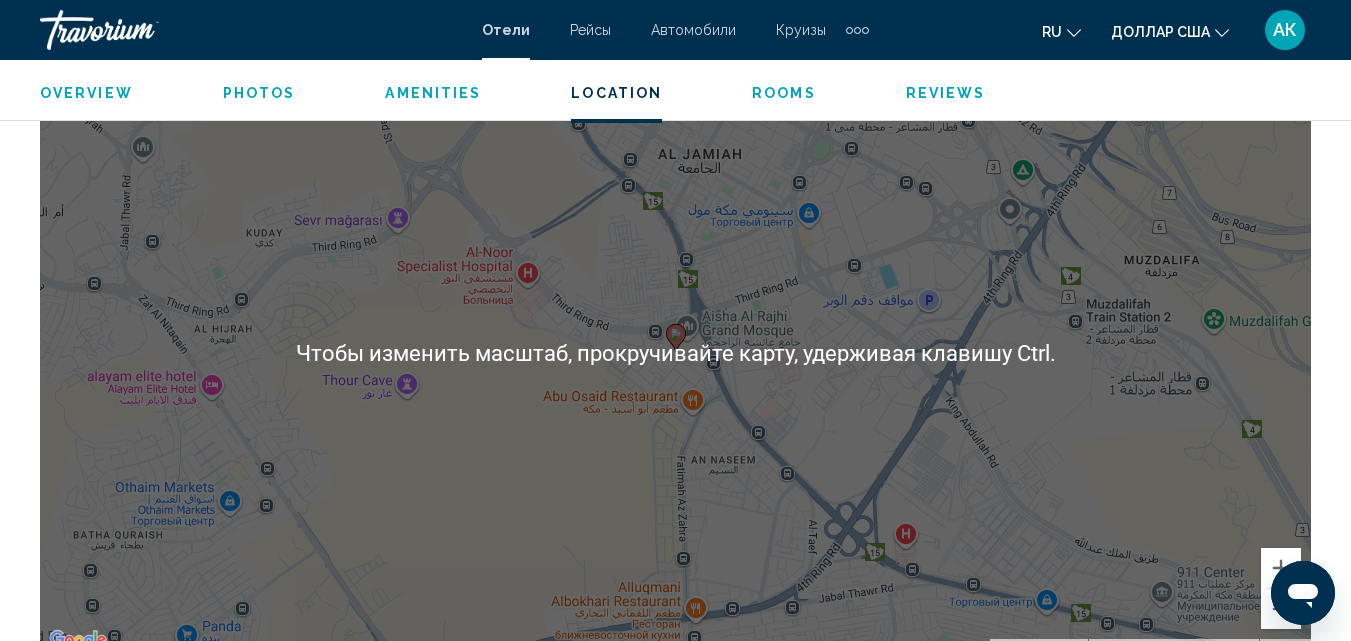 scroll, scrollTop: 2314, scrollLeft: 0, axis: vertical 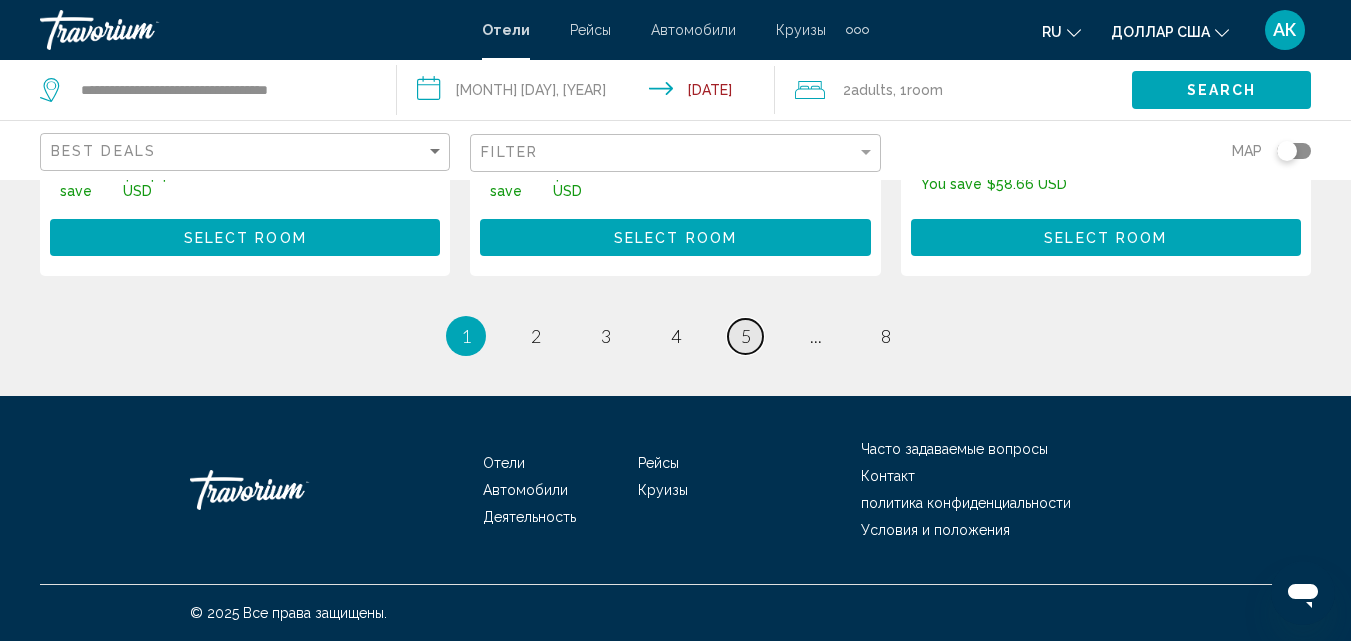 click on "5" at bounding box center [746, 336] 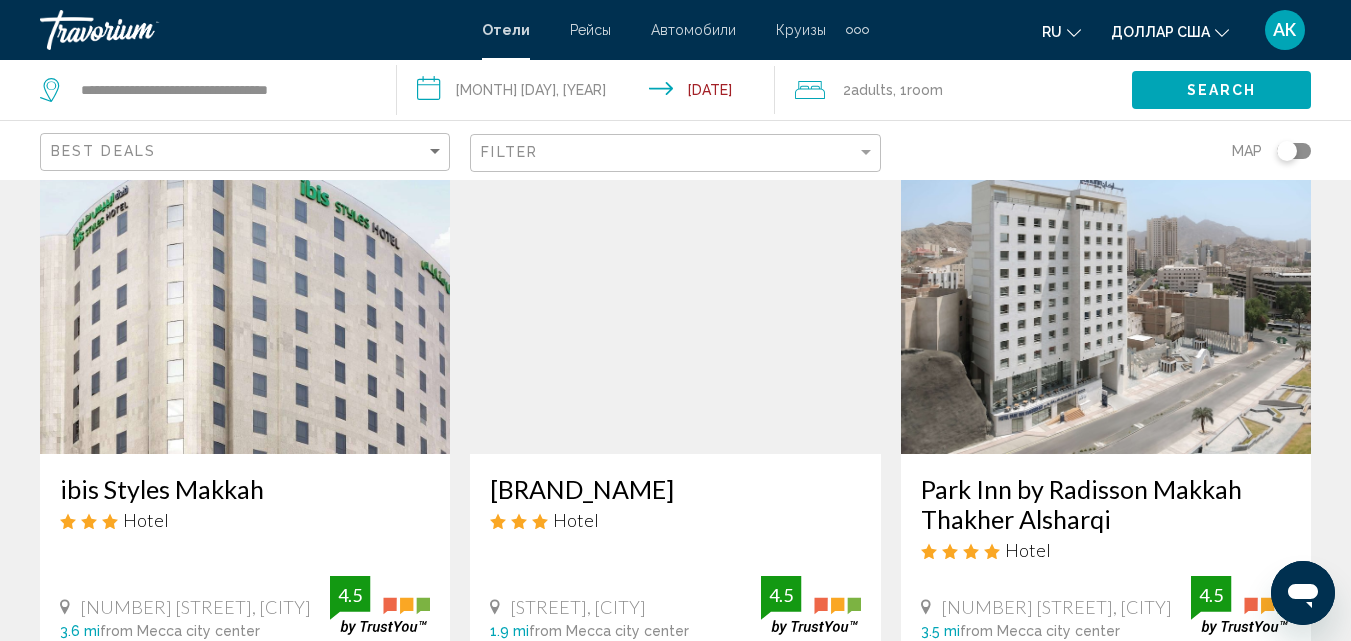 scroll, scrollTop: 100, scrollLeft: 0, axis: vertical 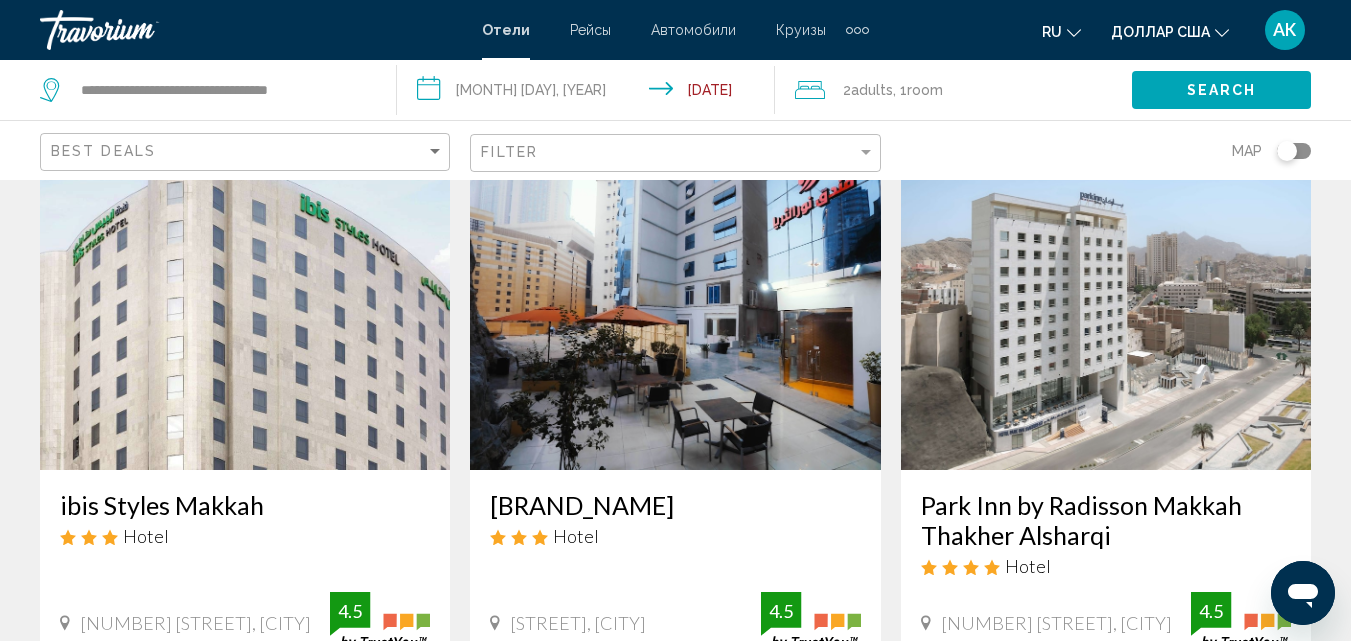 click at bounding box center (245, 310) 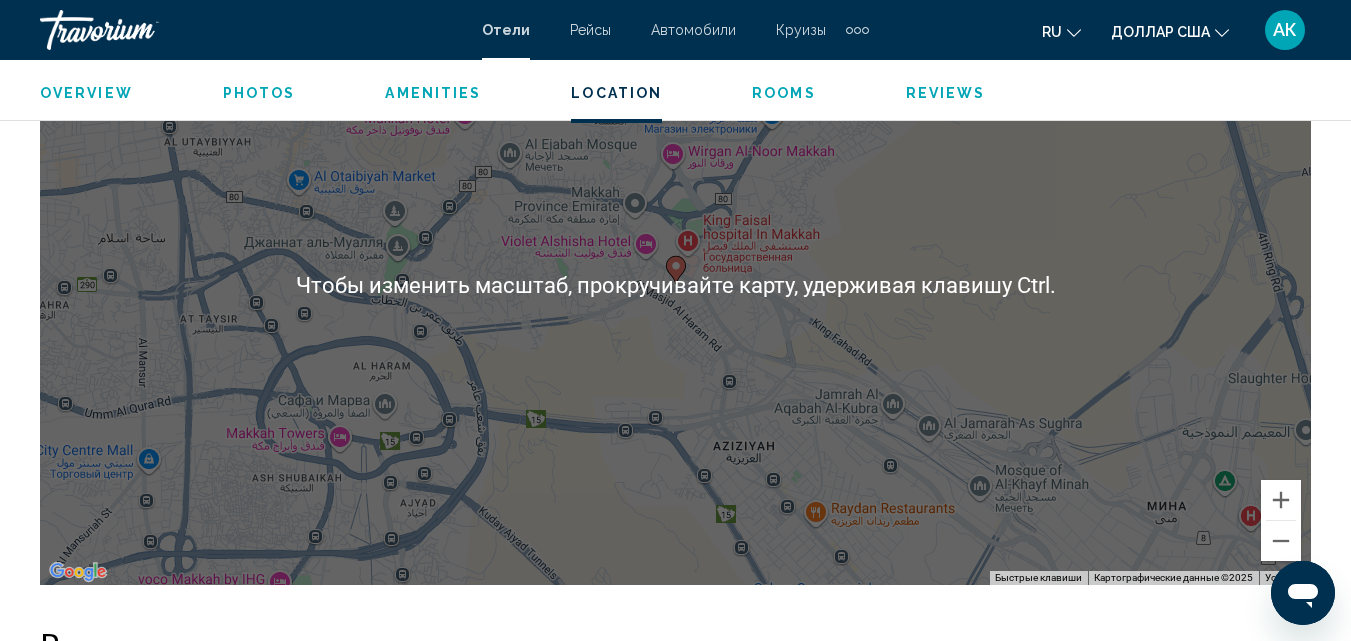 scroll, scrollTop: 2415, scrollLeft: 0, axis: vertical 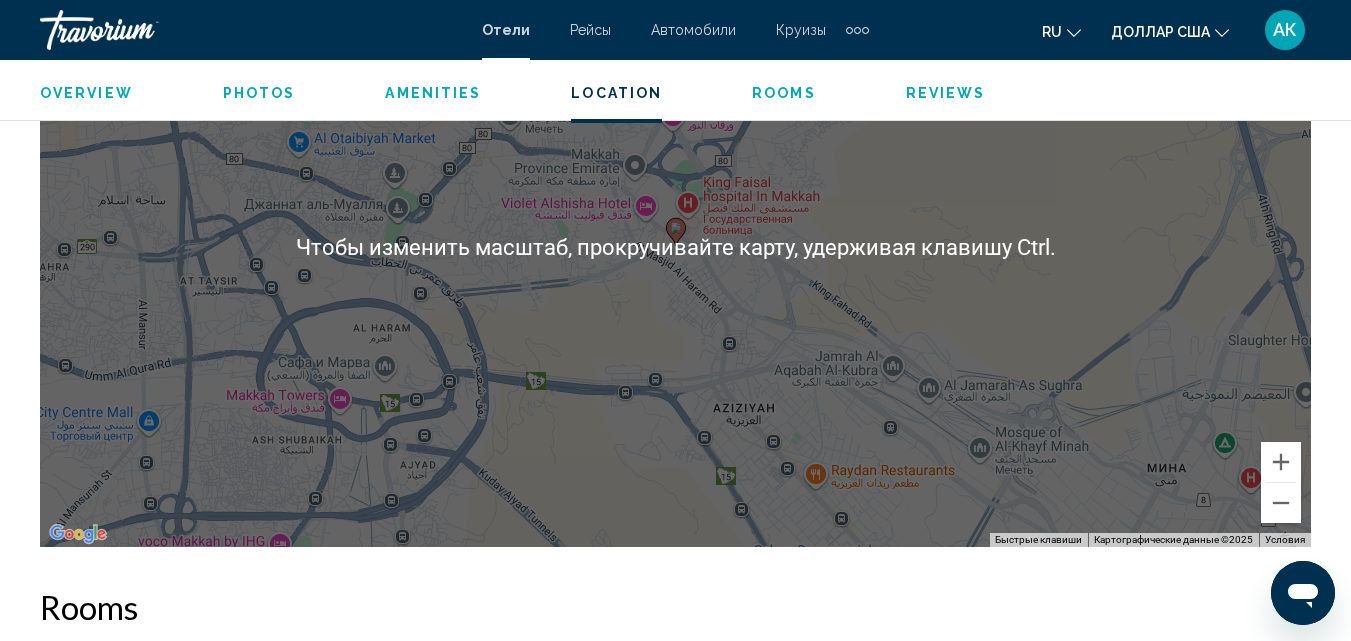 type 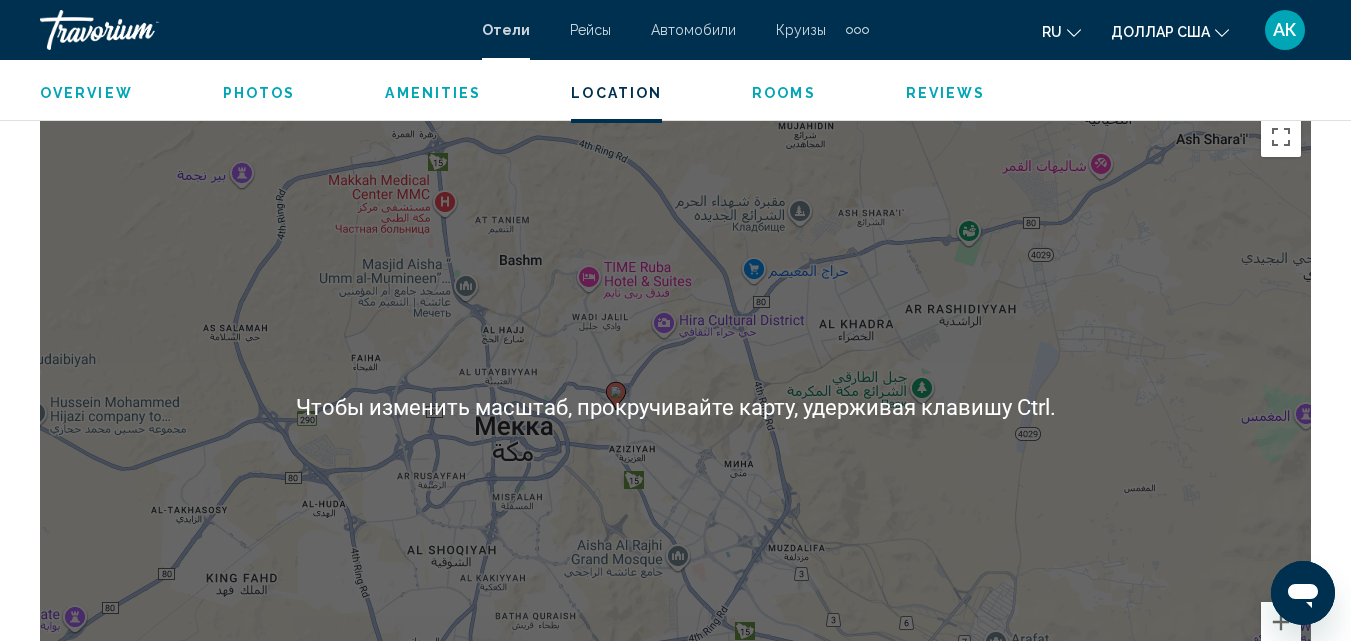 scroll, scrollTop: 2215, scrollLeft: 0, axis: vertical 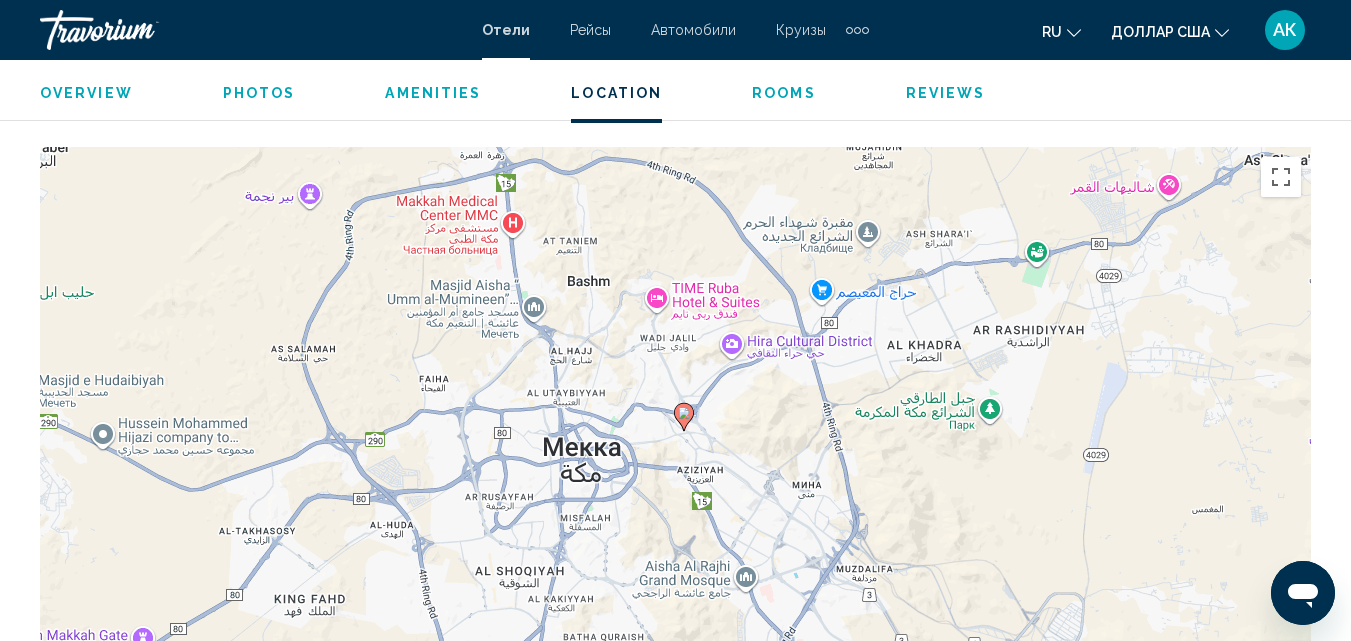 drag, startPoint x: 548, startPoint y: 503, endPoint x: 619, endPoint y: 484, distance: 73.4983 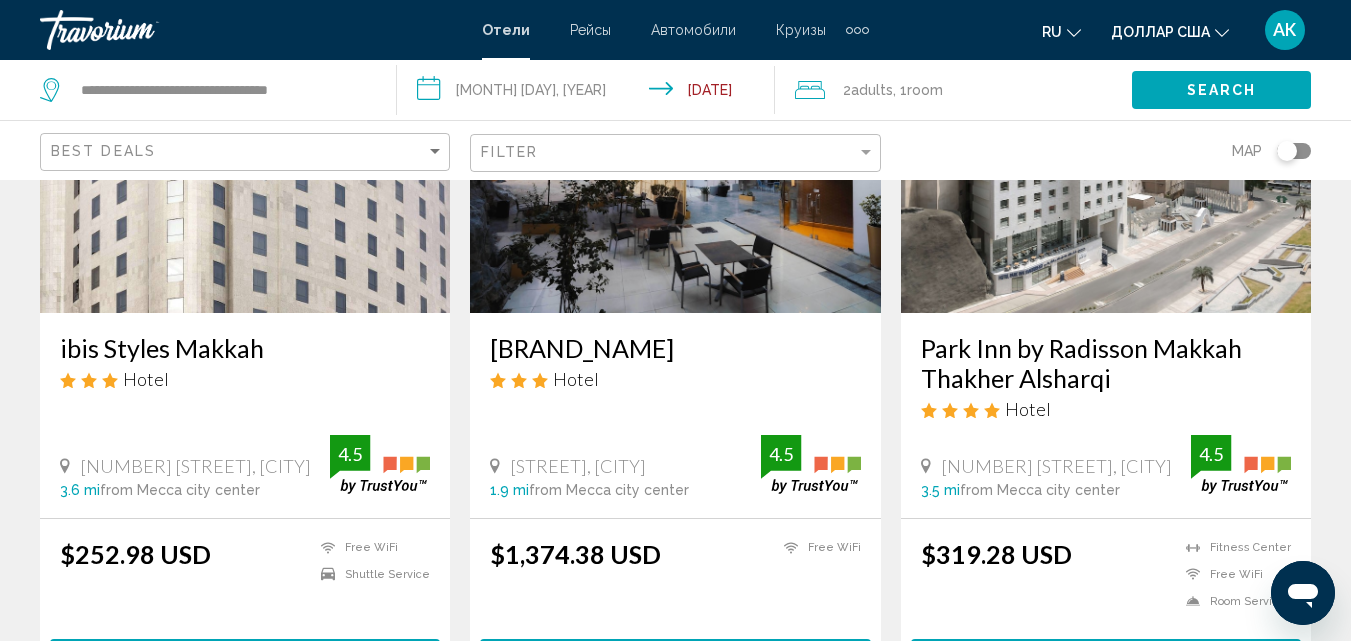 scroll, scrollTop: 300, scrollLeft: 0, axis: vertical 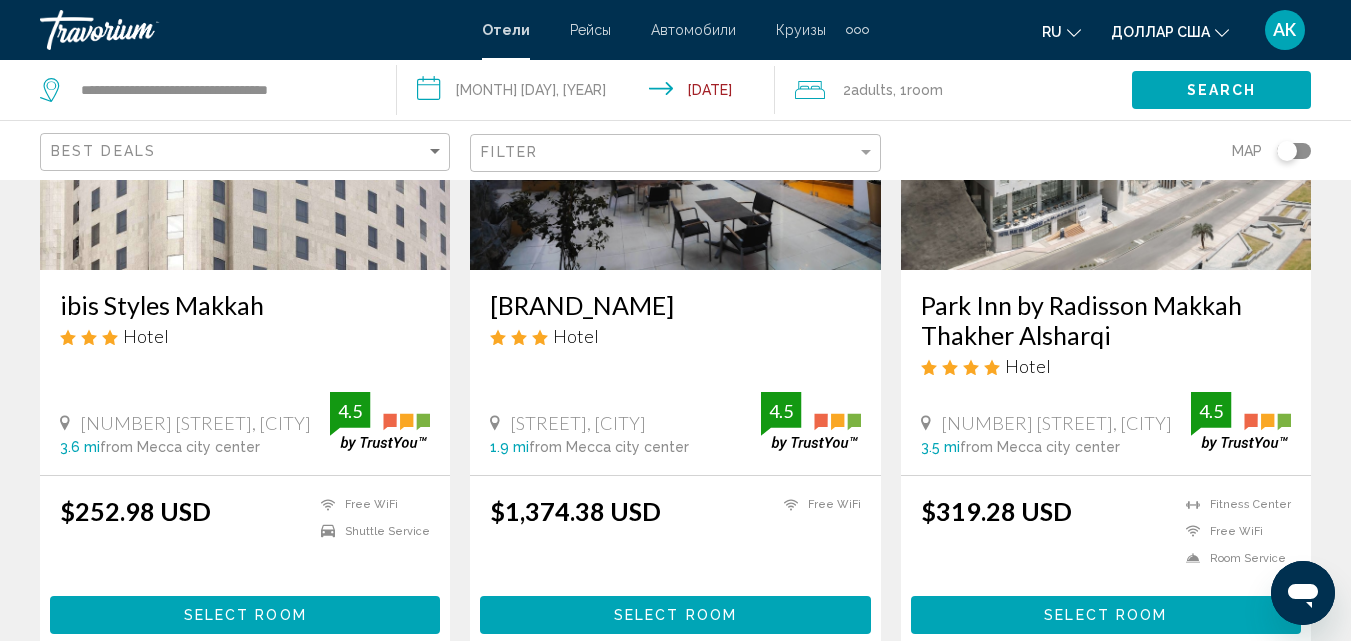 click at bounding box center (1106, 110) 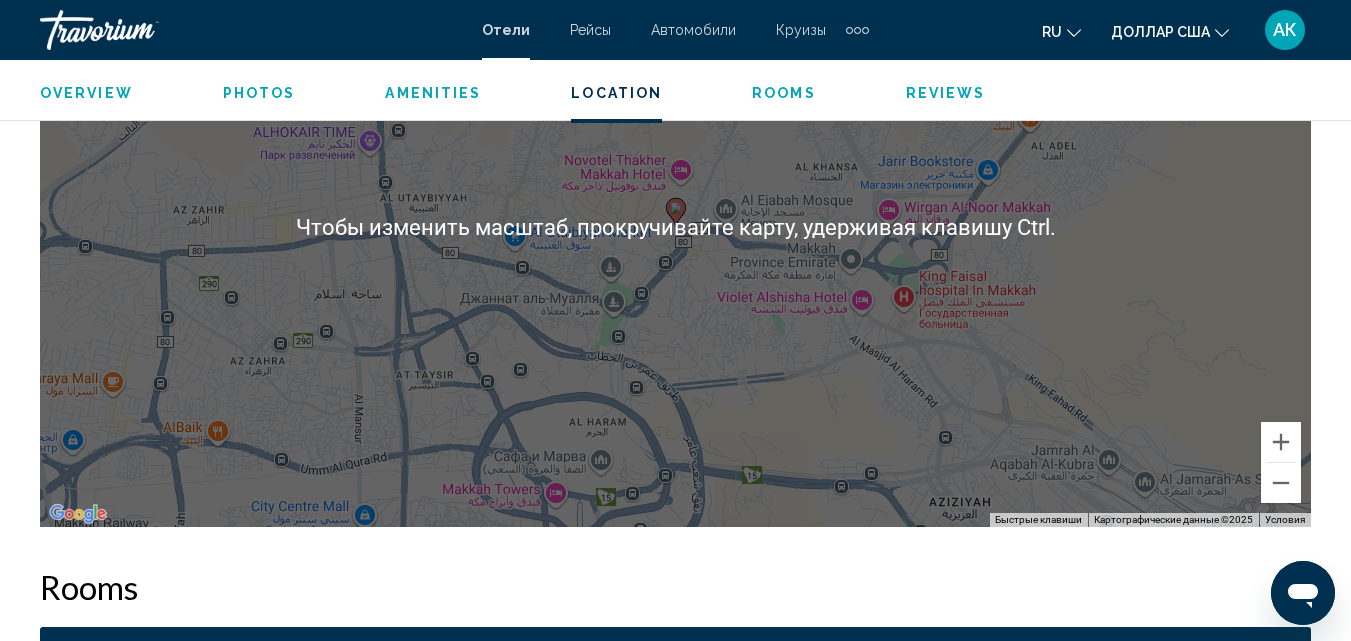 scroll, scrollTop: 2415, scrollLeft: 0, axis: vertical 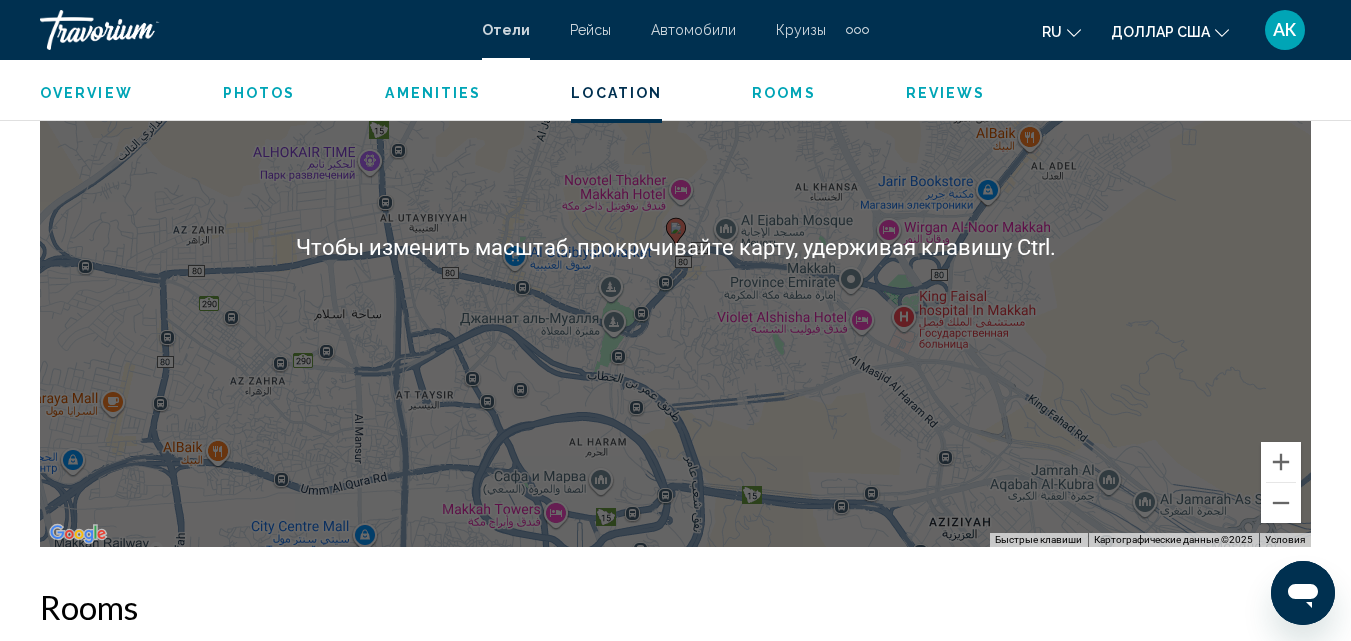 type 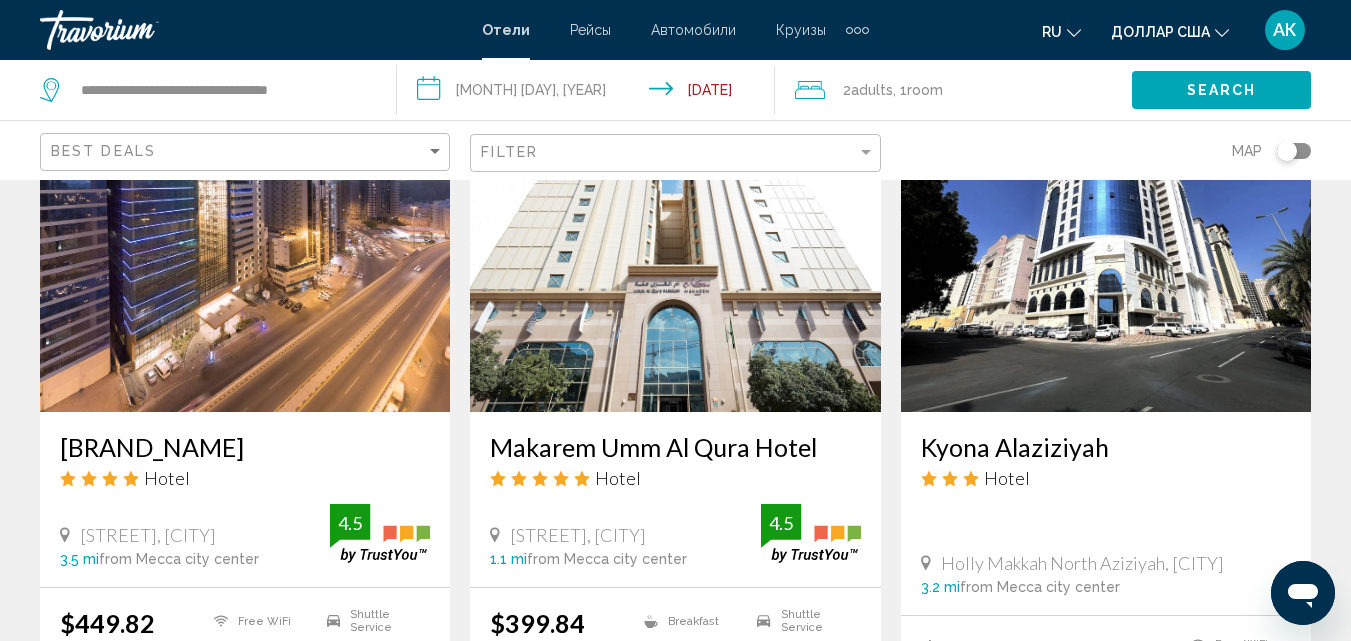 scroll, scrollTop: 900, scrollLeft: 0, axis: vertical 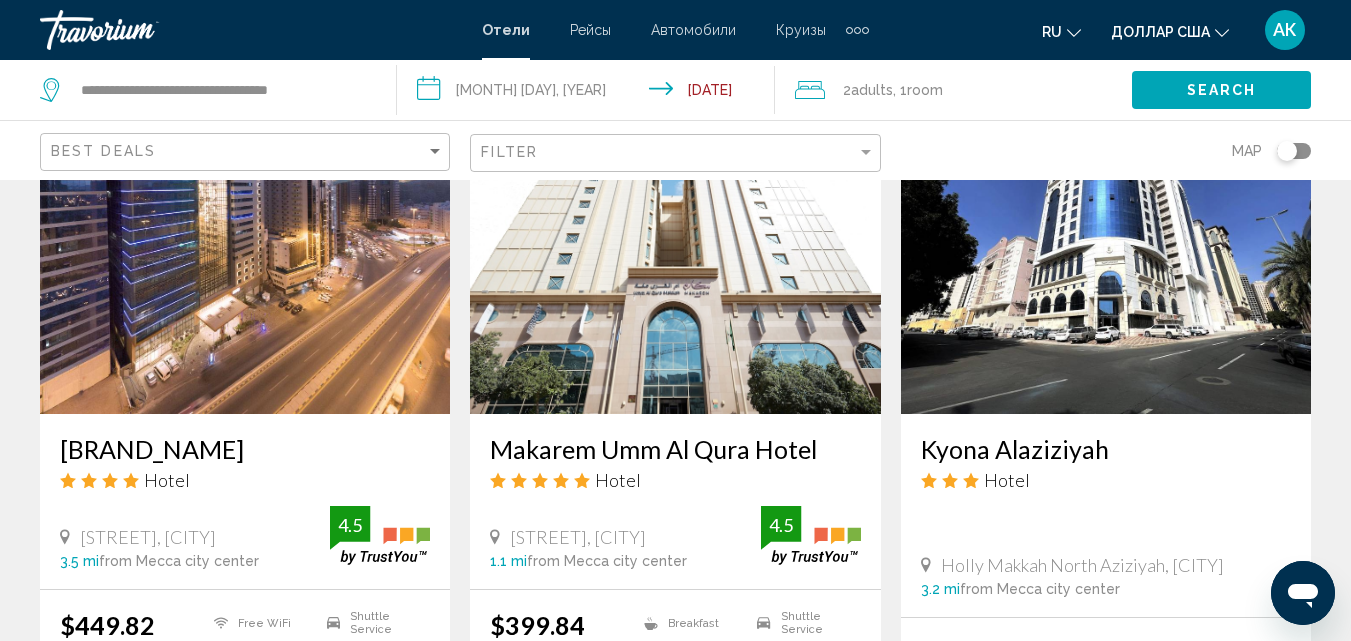 click at bounding box center (245, 254) 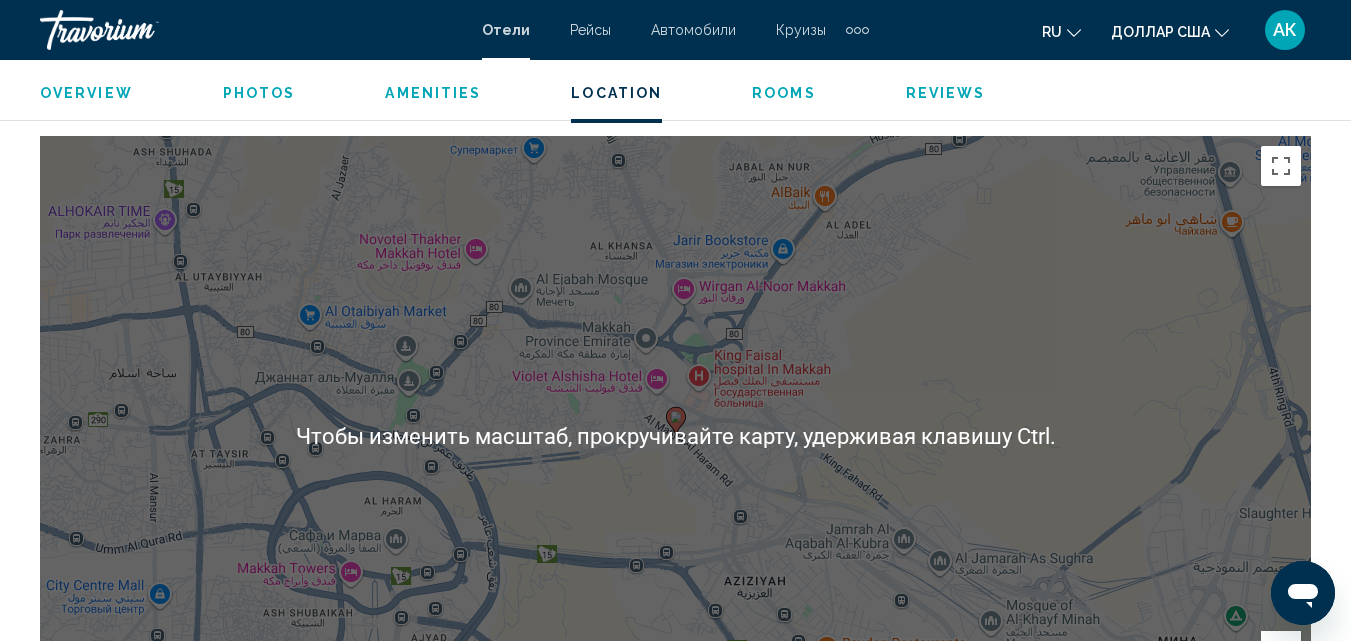 scroll, scrollTop: 2015, scrollLeft: 0, axis: vertical 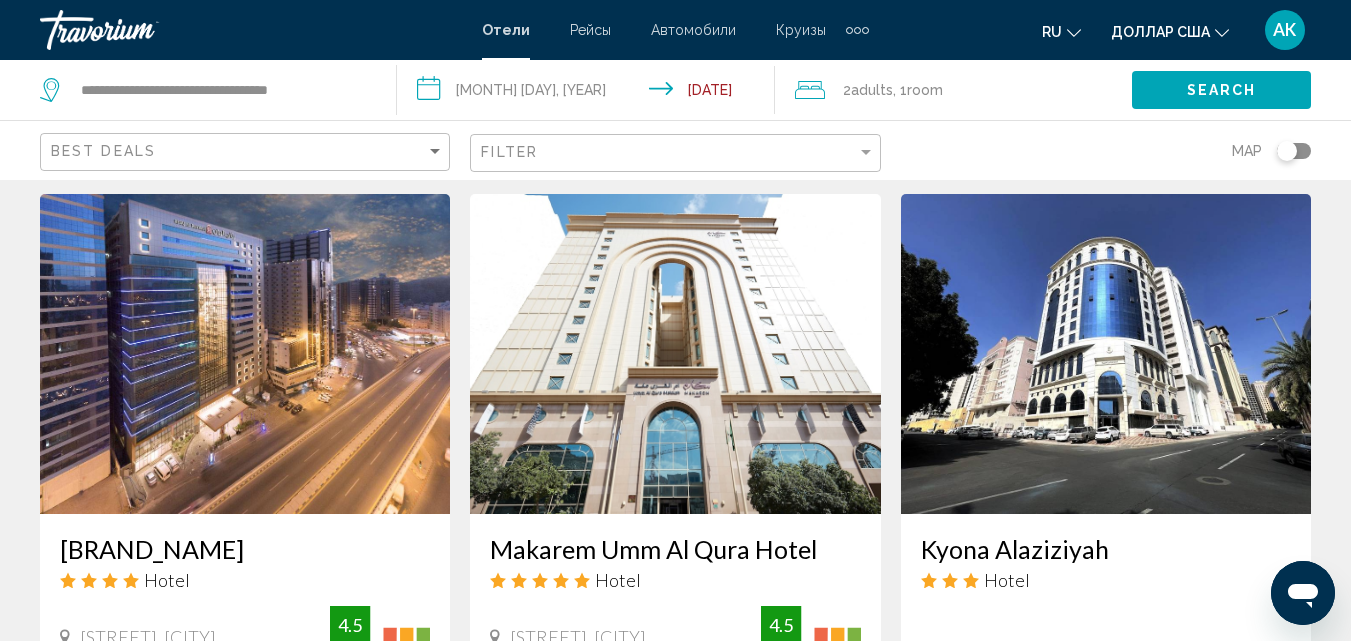 click at bounding box center (675, 354) 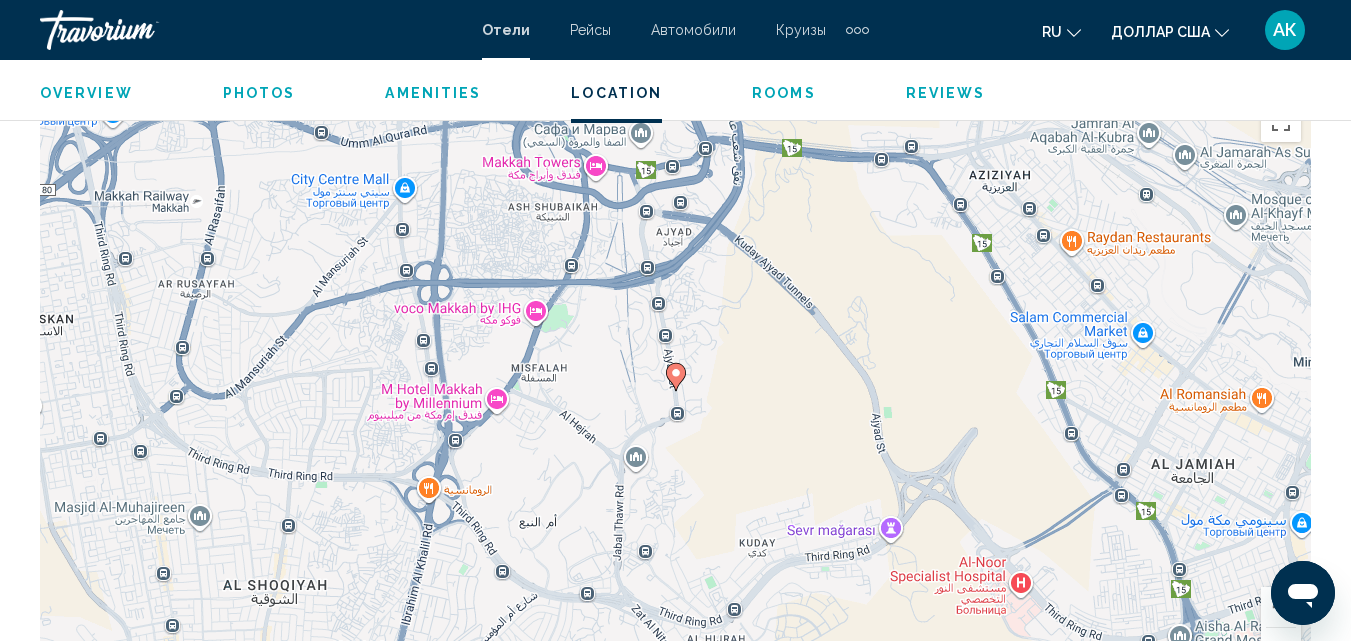 scroll, scrollTop: 2315, scrollLeft: 0, axis: vertical 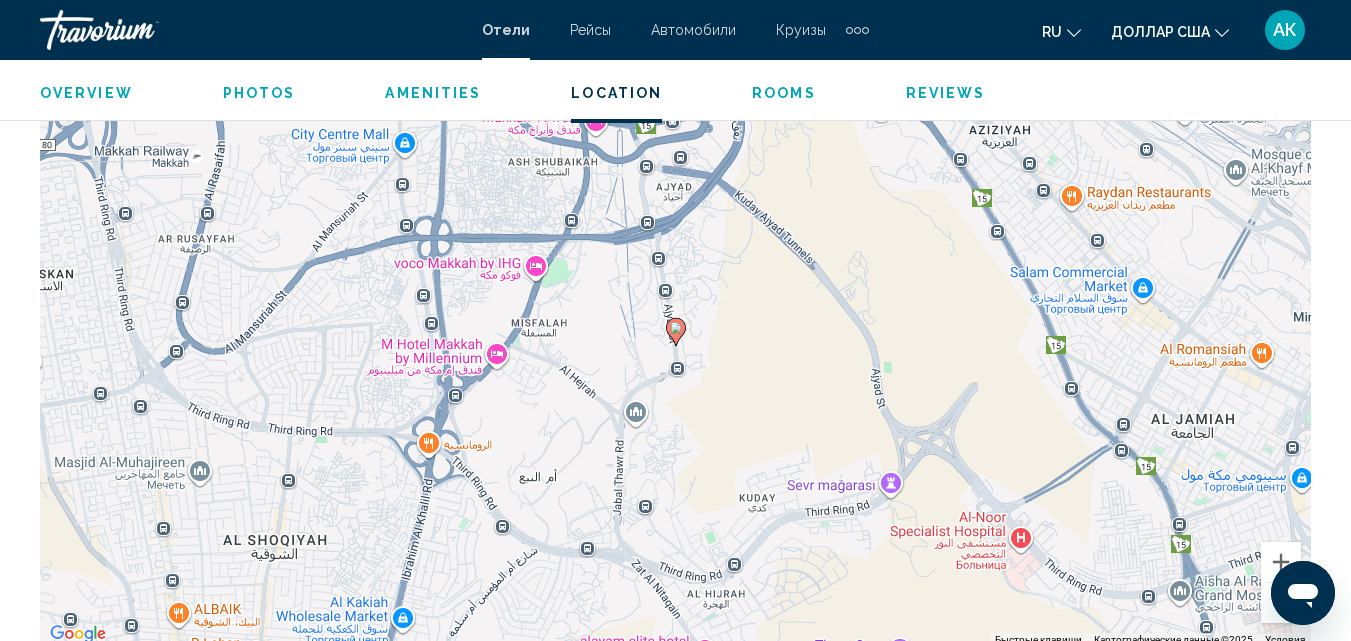 type 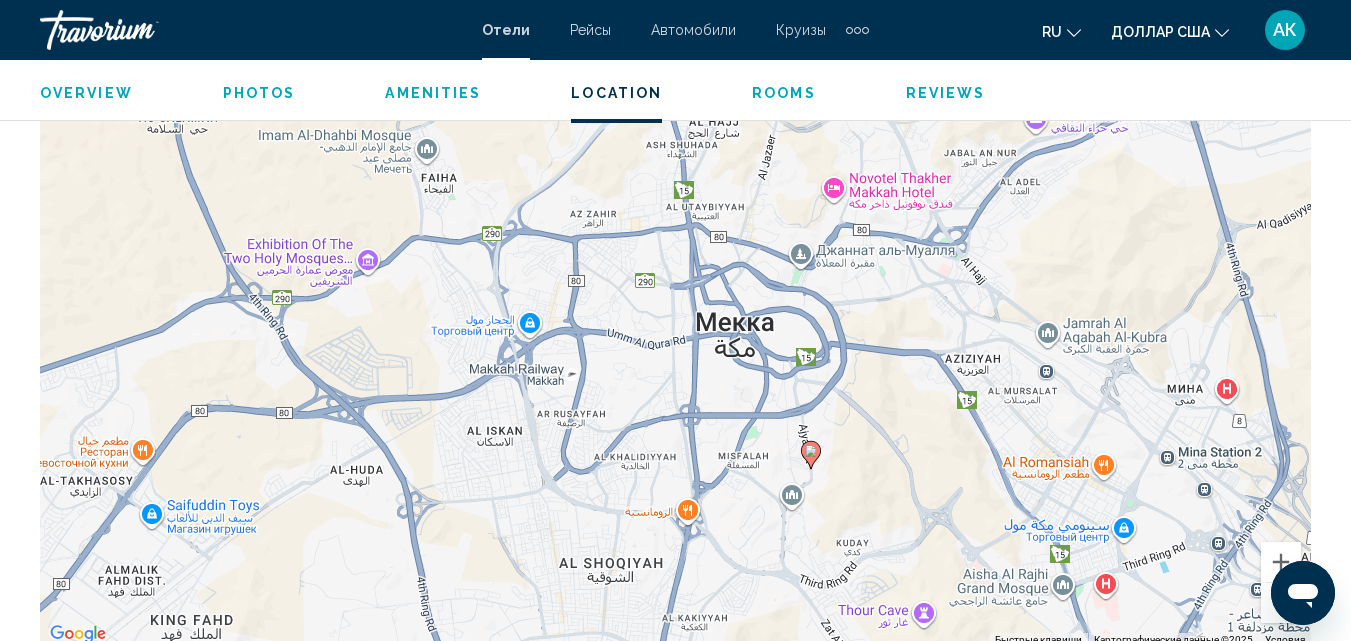 drag, startPoint x: 867, startPoint y: 340, endPoint x: 887, endPoint y: 414, distance: 76.655075 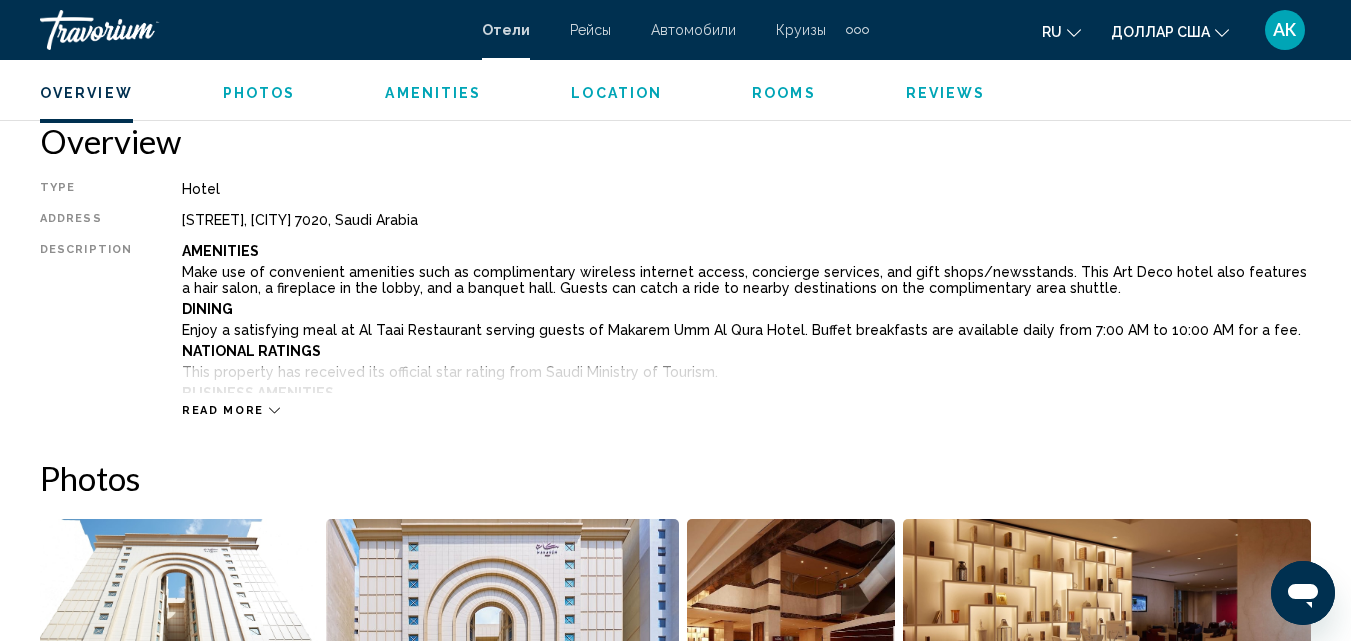 scroll, scrollTop: 815, scrollLeft: 0, axis: vertical 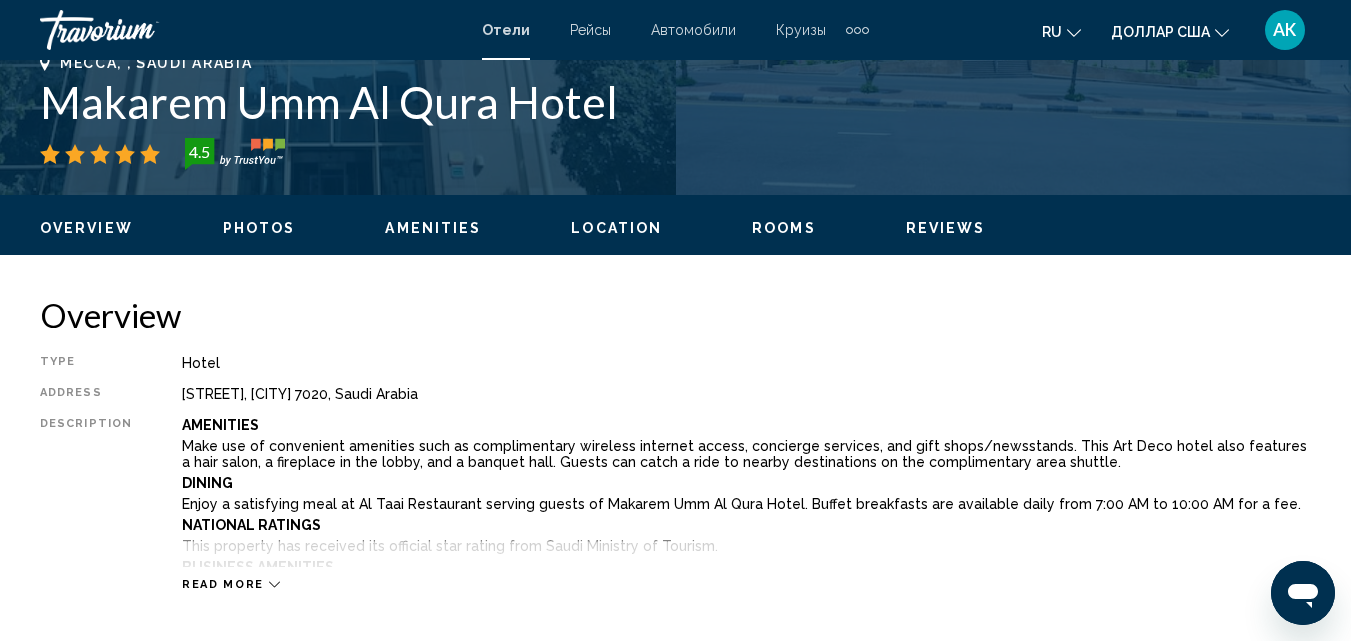 click on "Mecca, , Saudi Arabia Makarem Umm Al Qura Hotel
4.5 Address Ajyad Street, Mecca  7020, Saudi Arabia" at bounding box center (675, 115) 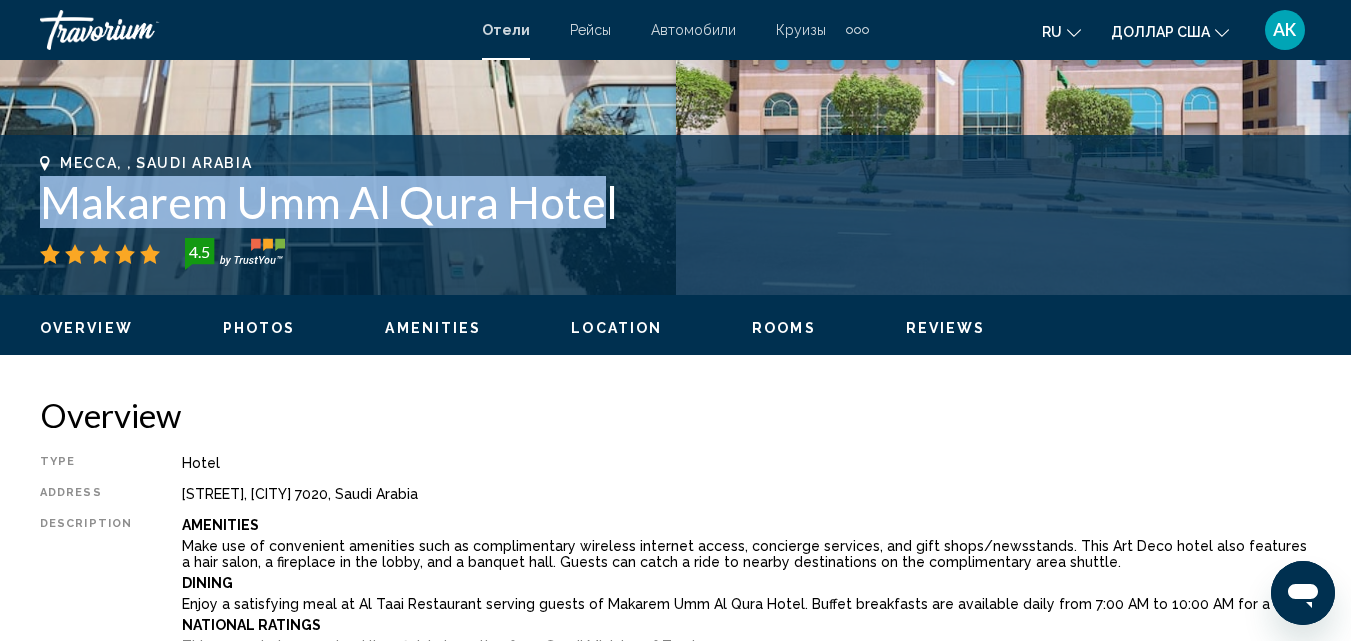drag, startPoint x: 554, startPoint y: 202, endPoint x: 35, endPoint y: 198, distance: 519.01544 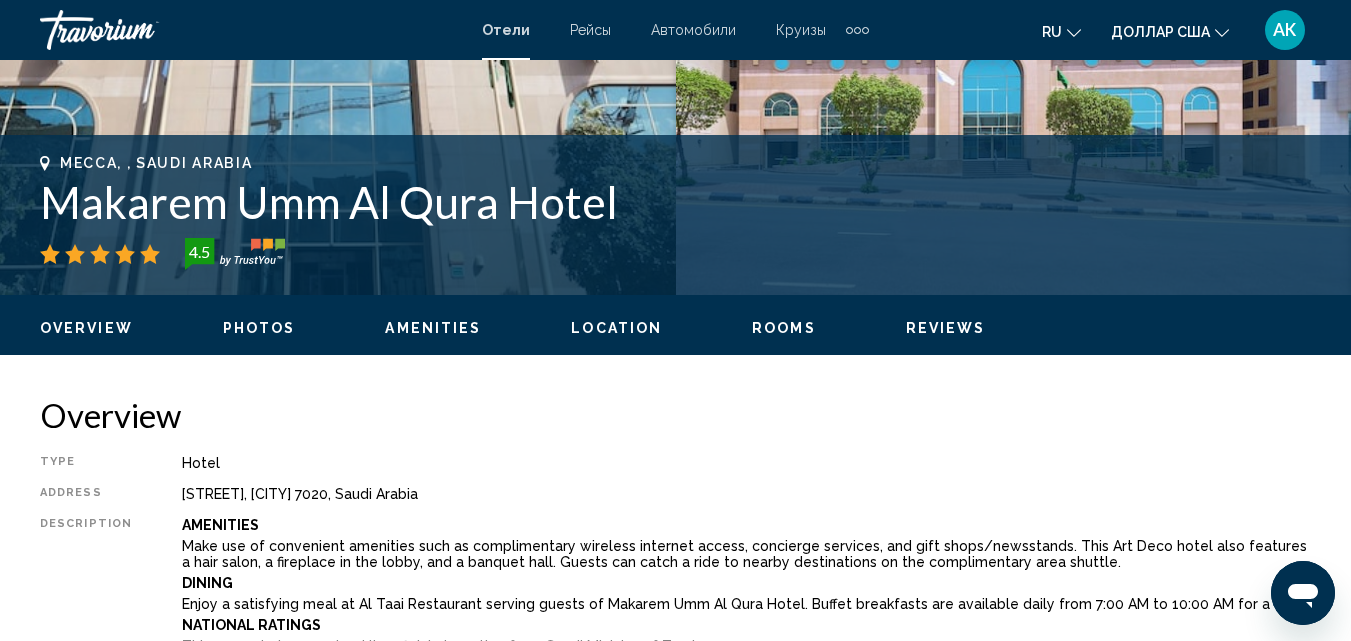 drag, startPoint x: 126, startPoint y: 208, endPoint x: 746, endPoint y: 183, distance: 620.50385 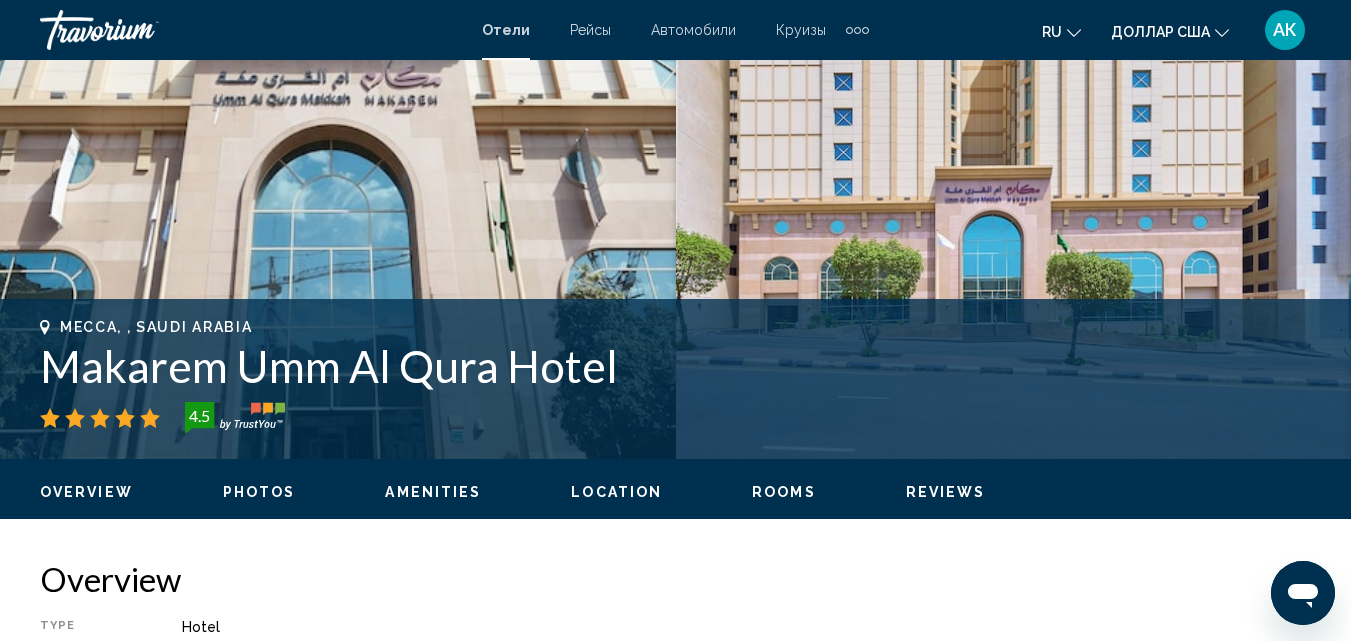 scroll, scrollTop: 600, scrollLeft: 0, axis: vertical 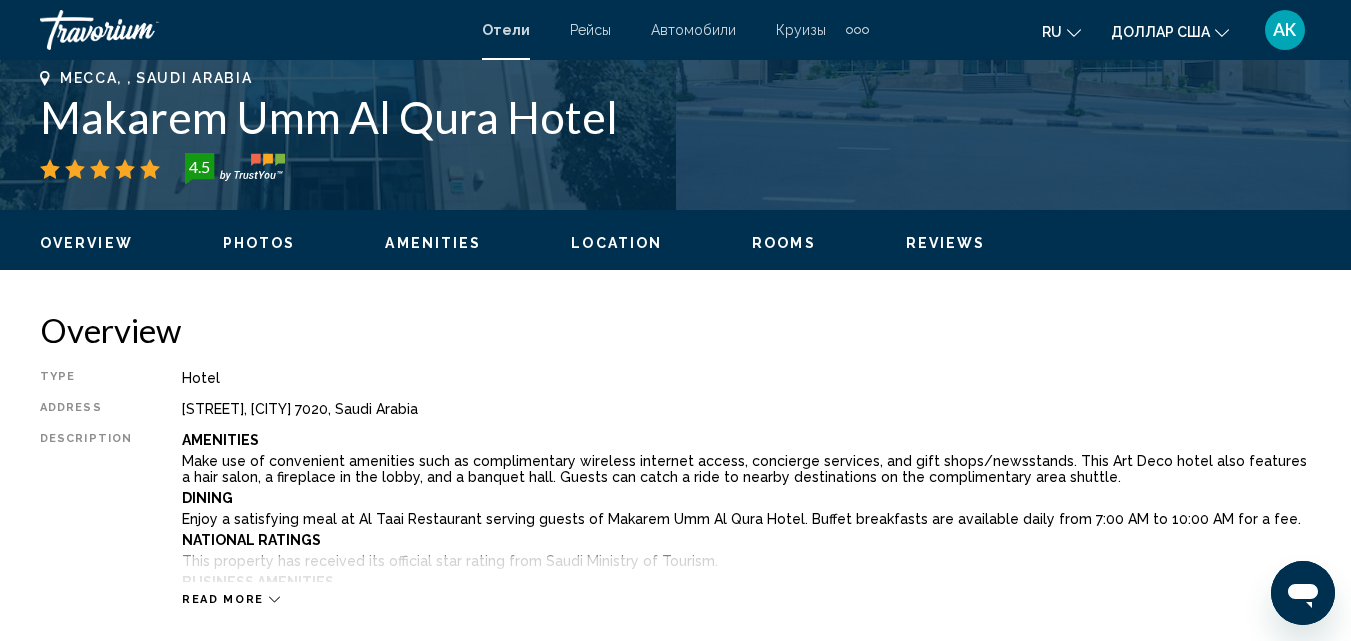 click on "Overview Type Hotel Address Ajyad Street, Mecca  7020, Saudi Arabia Description Amenities Make use of convenient amenities such as complimentary wireless internet access, concierge services, and gift shops/newsstands. This Art Deco hotel also features a hair salon, a fireplace in the lobby, and a banquet hall. Guests can catch a ride to nearby destinations on the complimentary area shuttle. Dining Enjoy a satisfying meal at Al Taai Restaurant serving guests of Makarem Umm Al Qura Hotel. Buffet breakfasts are available daily from 7:00 AM to 10:00 AM for a fee. National Ratings This property has received its official star rating from Saudi Ministry of Tourism. Business Amenities Featured amenities include a 24-hour business center, dry cleaning/laundry services, and a 24-hour front desk. This hotel has 5 meeting rooms available for events. Free self parking is available onsite. Rooms Attractions Distances are displayed to the nearest 0.1 mile and kilometer. Abraj Al Bait Hajar Tower - 2.3 km / 1.4 mi Location" at bounding box center (675, 458) 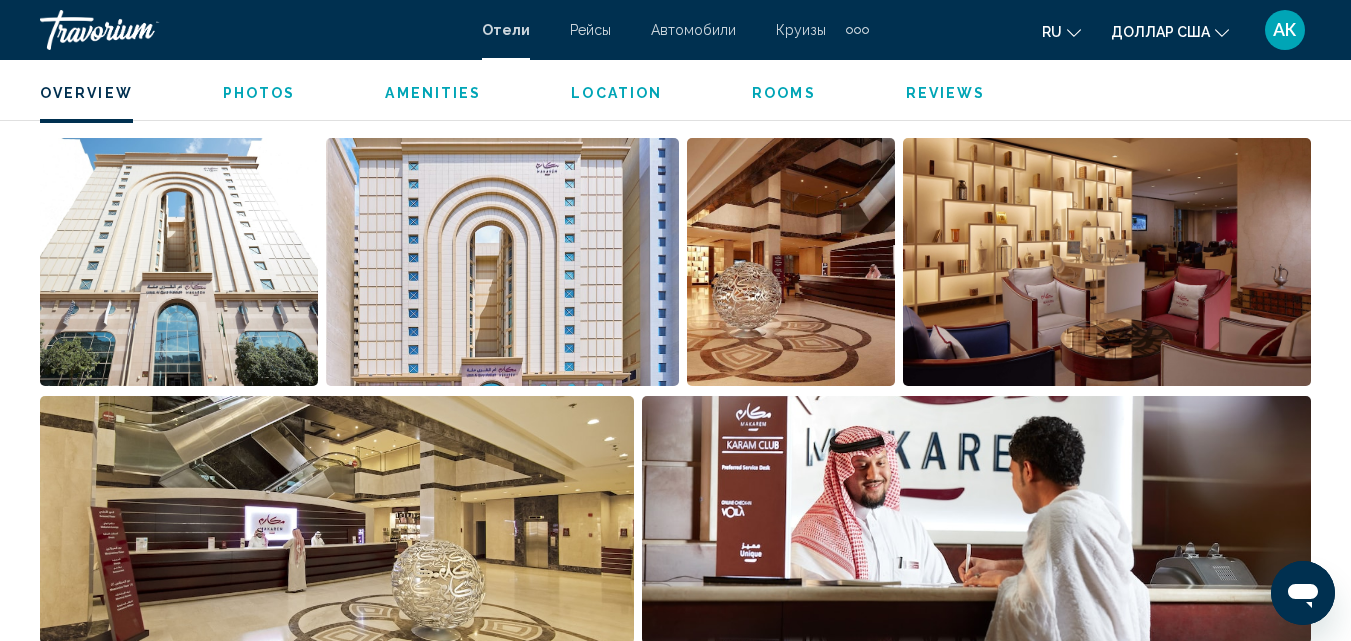 scroll, scrollTop: 1400, scrollLeft: 0, axis: vertical 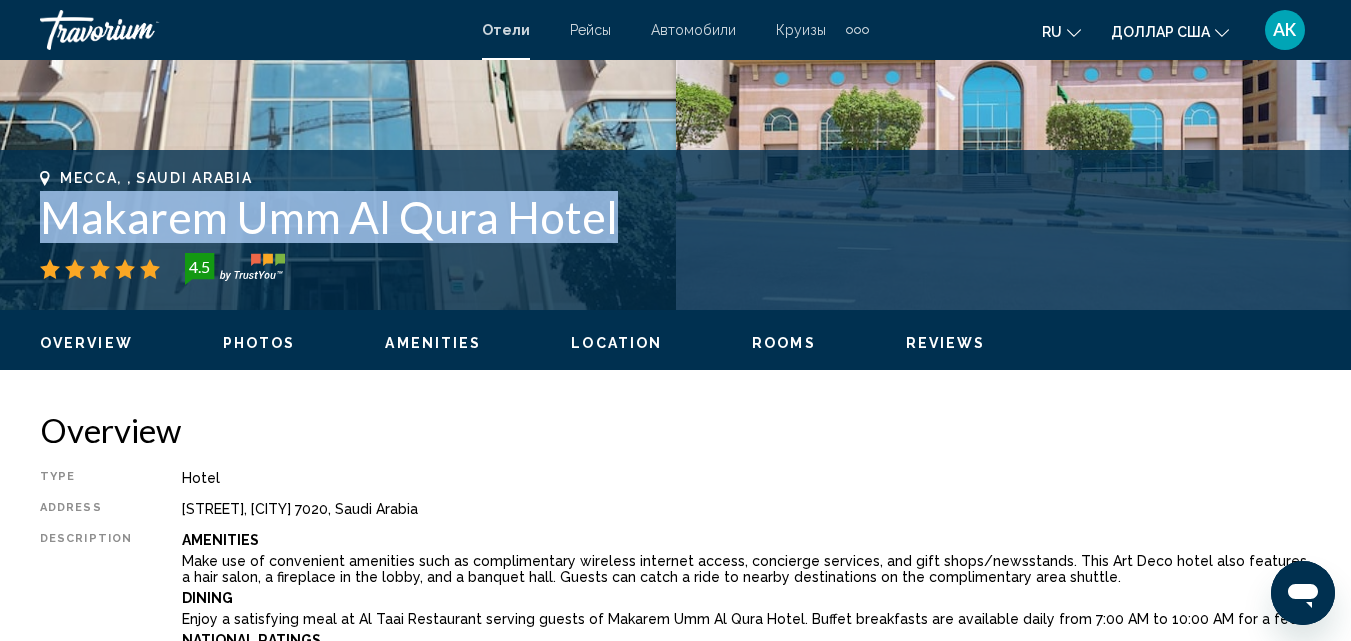 drag, startPoint x: 44, startPoint y: 214, endPoint x: 612, endPoint y: 216, distance: 568.00354 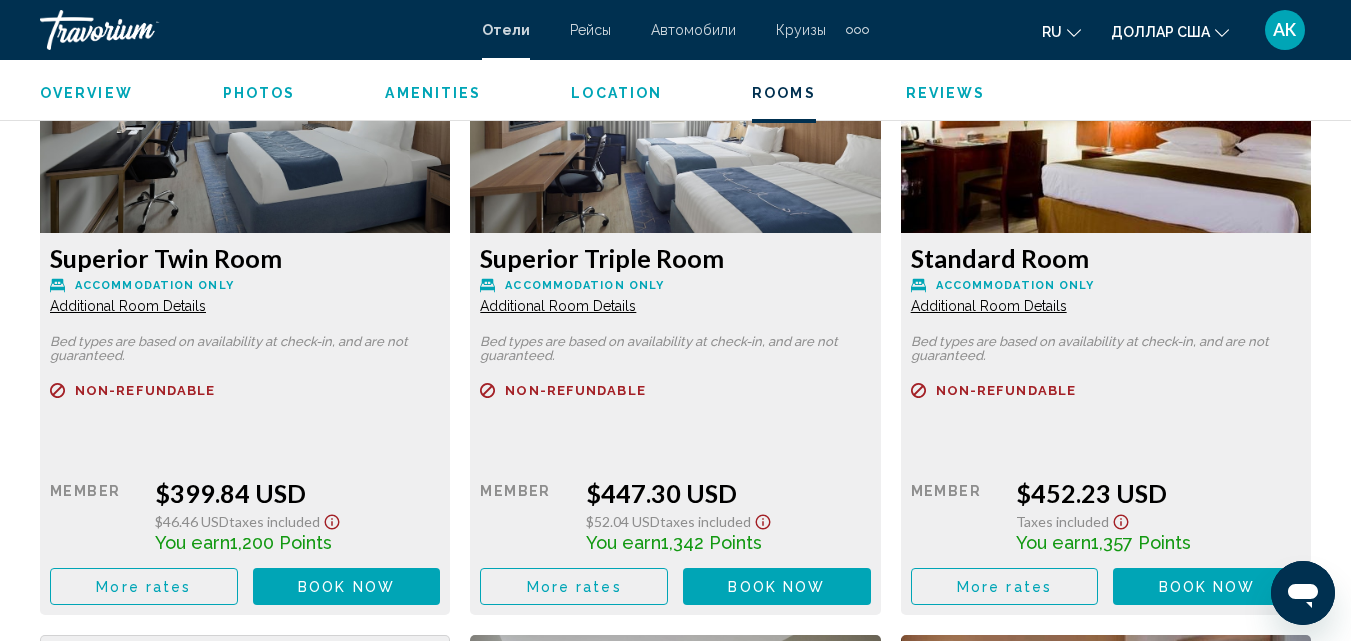 scroll, scrollTop: 3200, scrollLeft: 0, axis: vertical 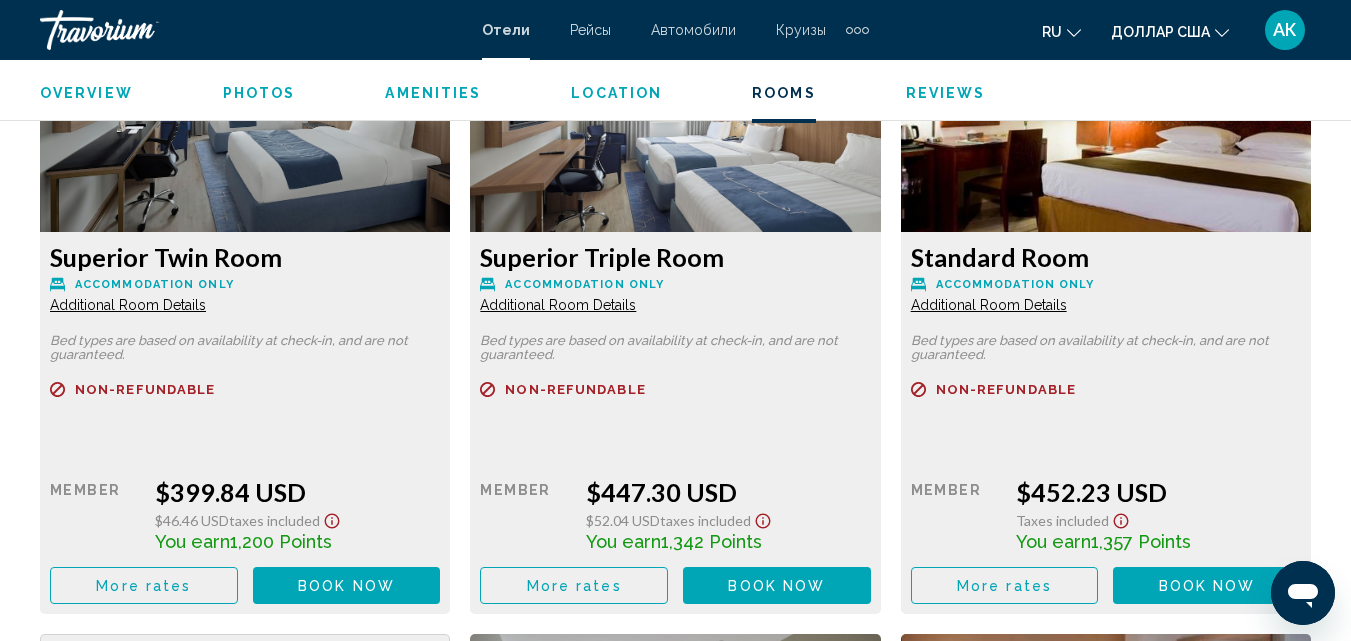 click at bounding box center (245, 107) 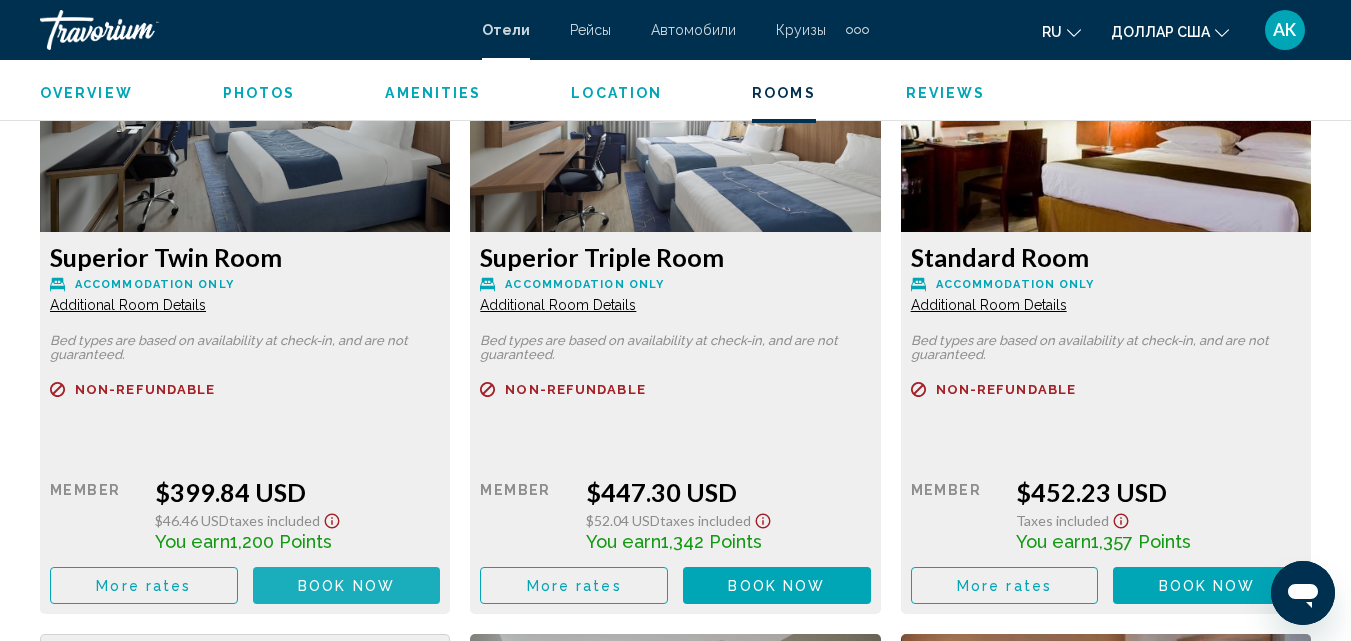 click on "Book now No longer available" at bounding box center [347, 585] 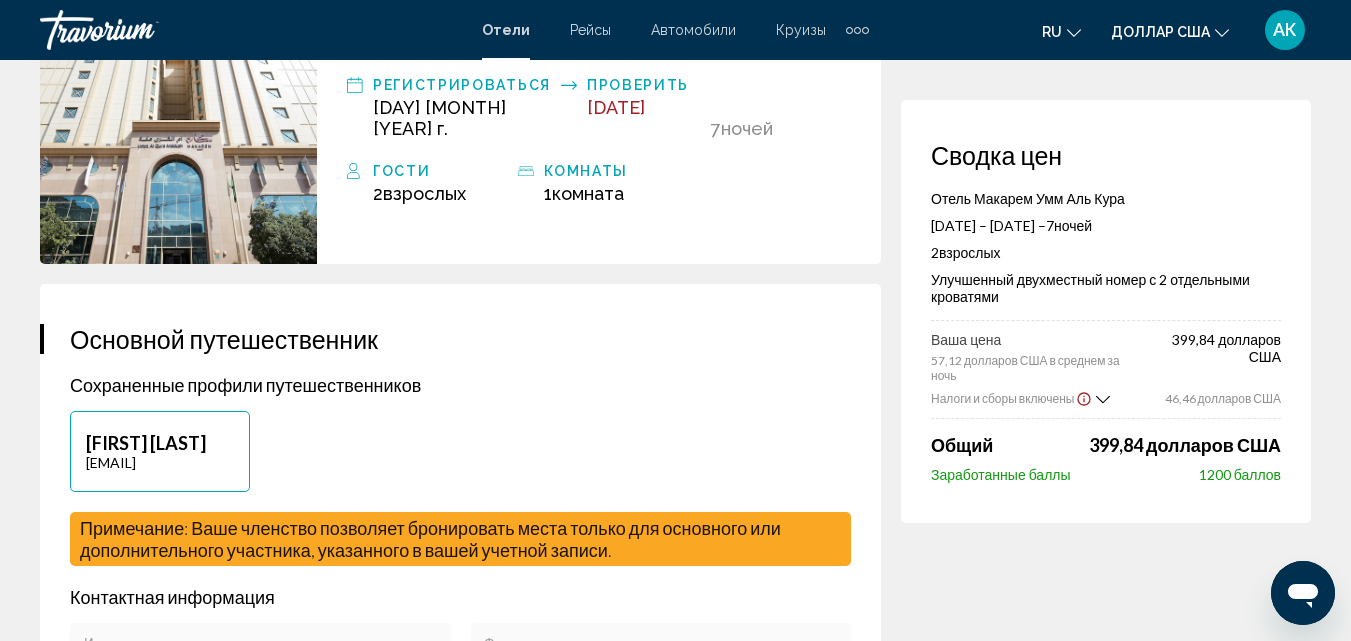scroll, scrollTop: 200, scrollLeft: 0, axis: vertical 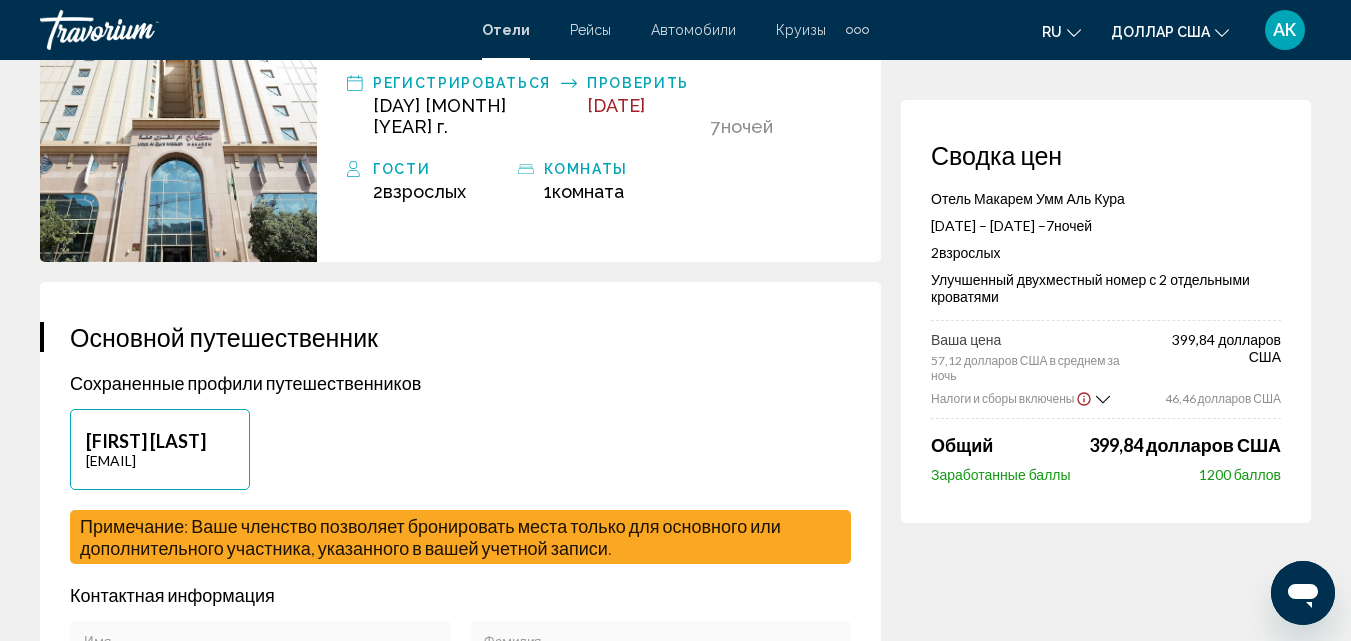 click on "Сводка цен Отель Макарем Умм Аль Кура 27 января 2026 г. – 3 февраля 2026 г. –  7  ночей Ночь 2  взрослых Взрослый , 0 Ребенок Дети  (  возраст    ) Улучшенный двухместный номер с 2 отдельными кроватями Ваша цена 57,12 долларов США в среднем за ночь 399,84 долларов США Налоги и сборы включены
46,46 долларов США Общий 399,84 долларов США Заработанные баллы 1200 баллов" at bounding box center [1106, 1674] 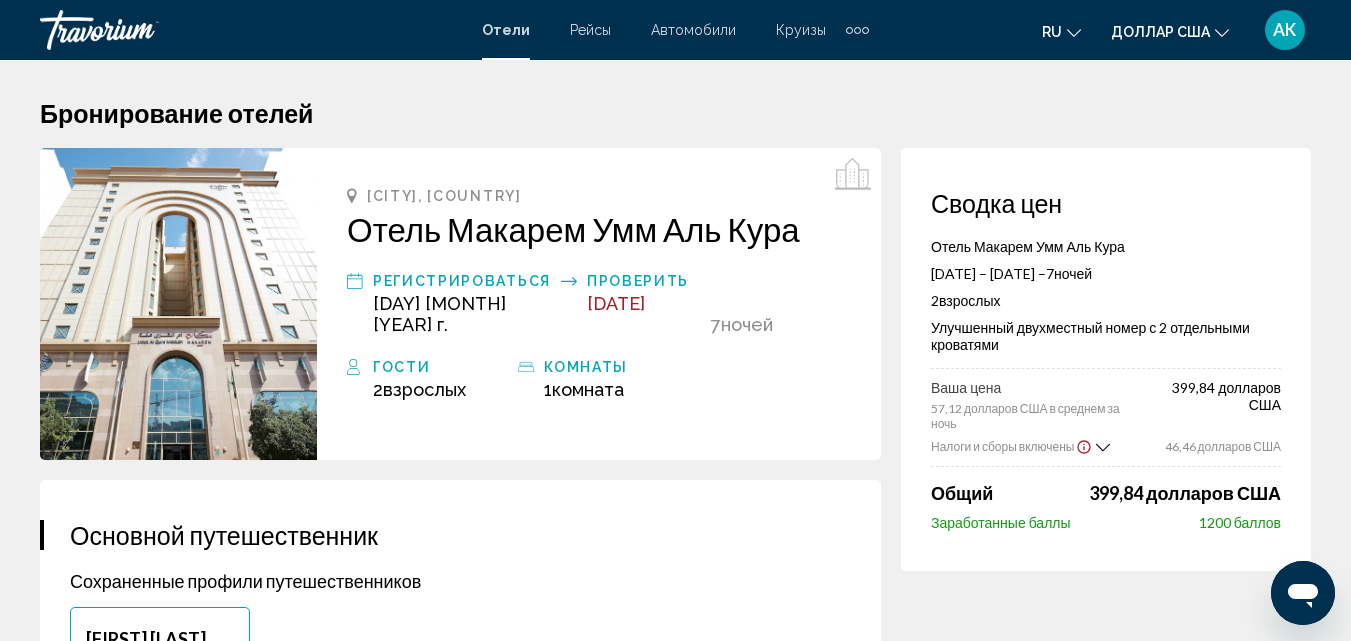 scroll, scrollTop: 0, scrollLeft: 0, axis: both 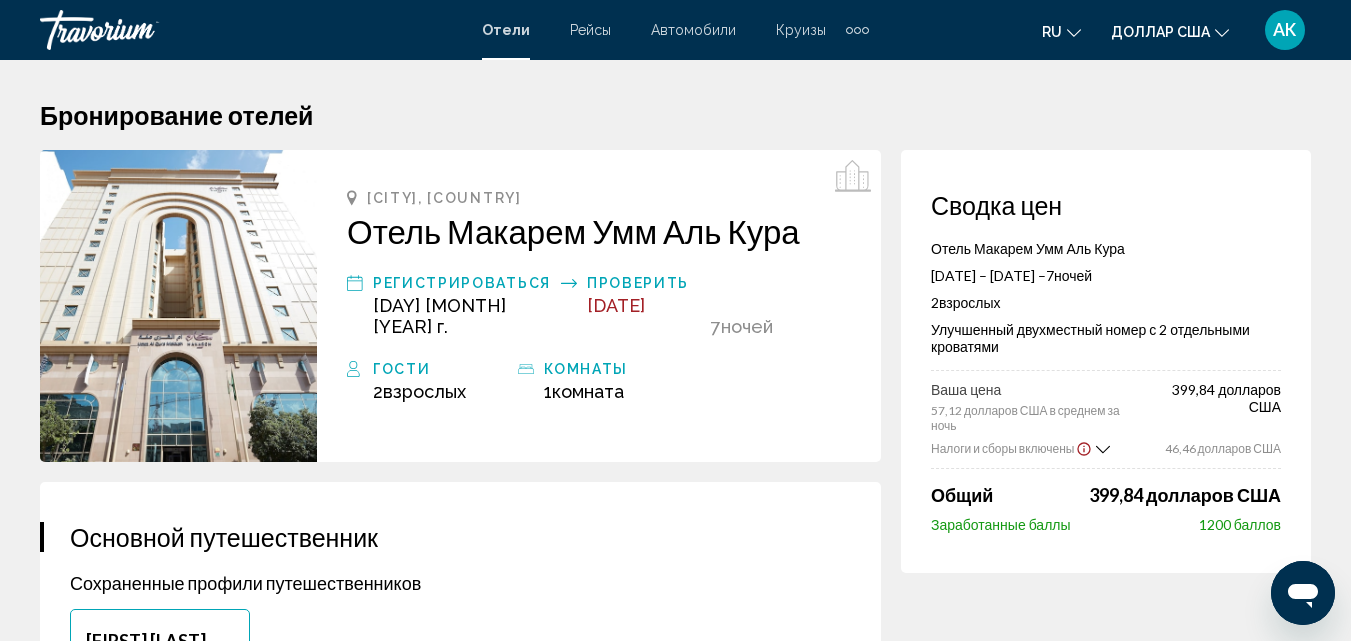 click on "Бронирование отелей Сводка цен Отель Макарем Умм Аль Кура 27 января 2026 г. – 3 февраля 2026 г. –  7  ночей Ночь 2  взрослых Взрослый , 0 Ребенок Дети  (  возраст    ) Улучшенный двухместный номер с 2 отдельными кроватями Ваша цена 57,12 долларов США в среднем за ночь 399,84 долларов США Налоги и сборы включены
46,46 долларов США Общий 399,84 долларов США Заработанные баллы 1200 баллов
7  2" at bounding box center [675, 1849] 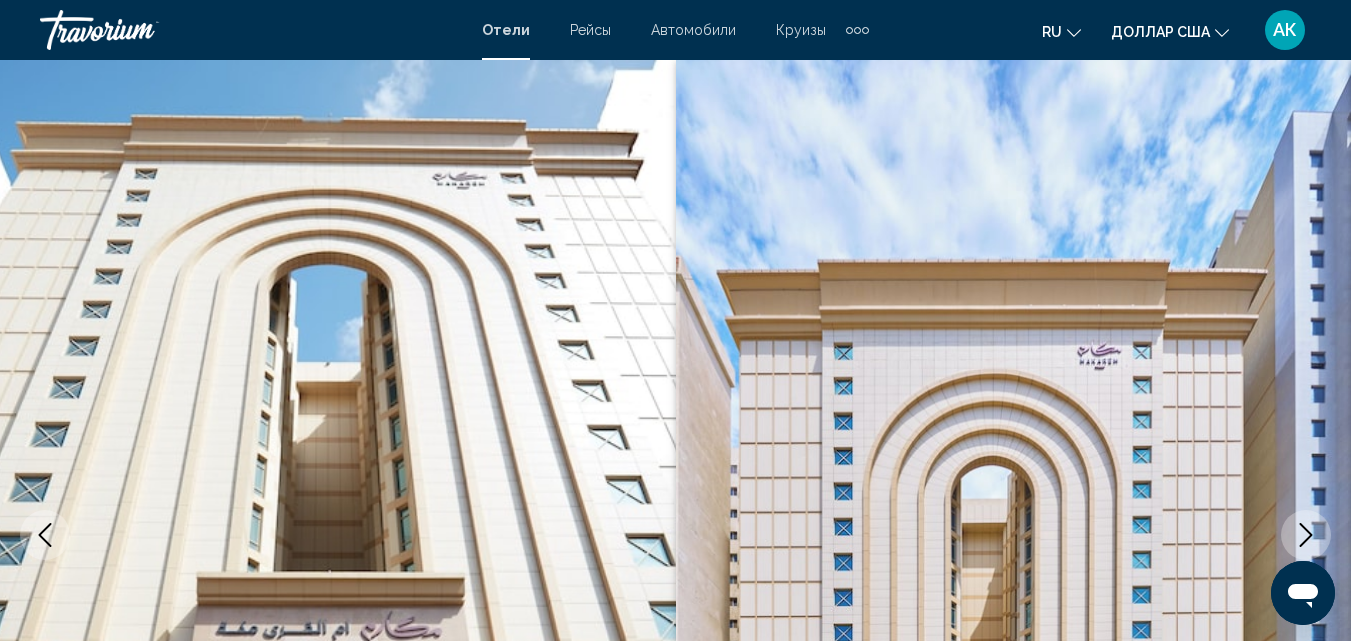 scroll, scrollTop: 214, scrollLeft: 0, axis: vertical 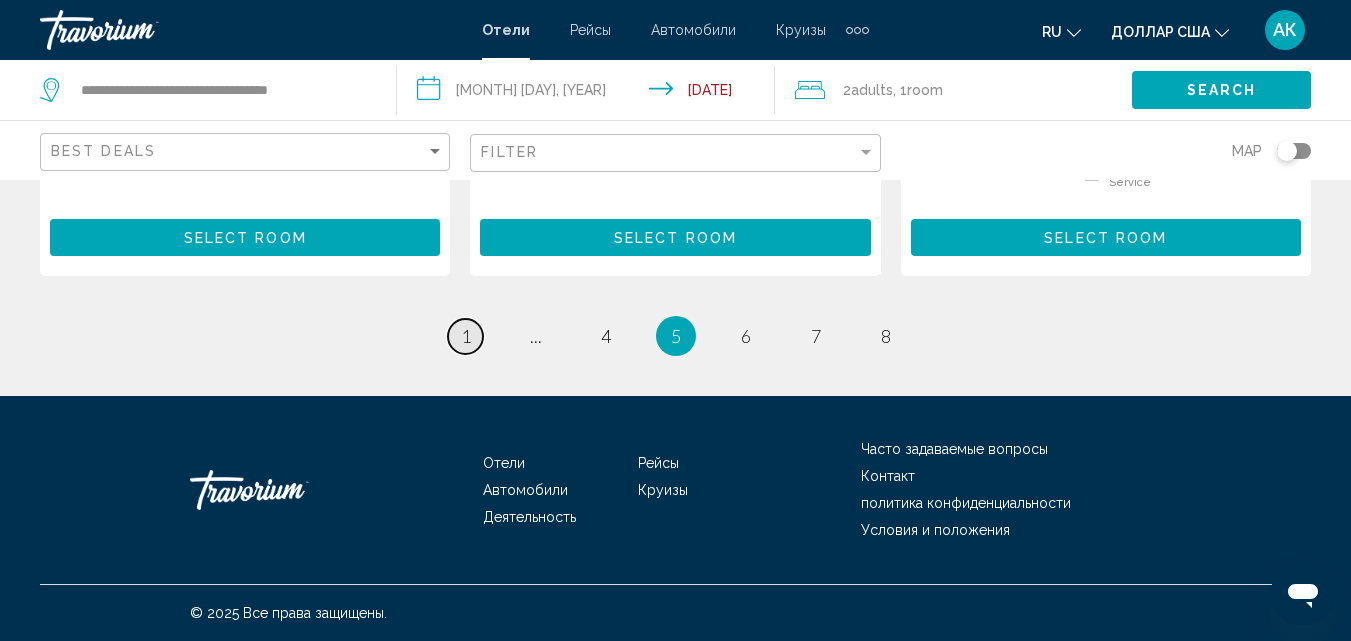 click on "page  1" at bounding box center [465, 336] 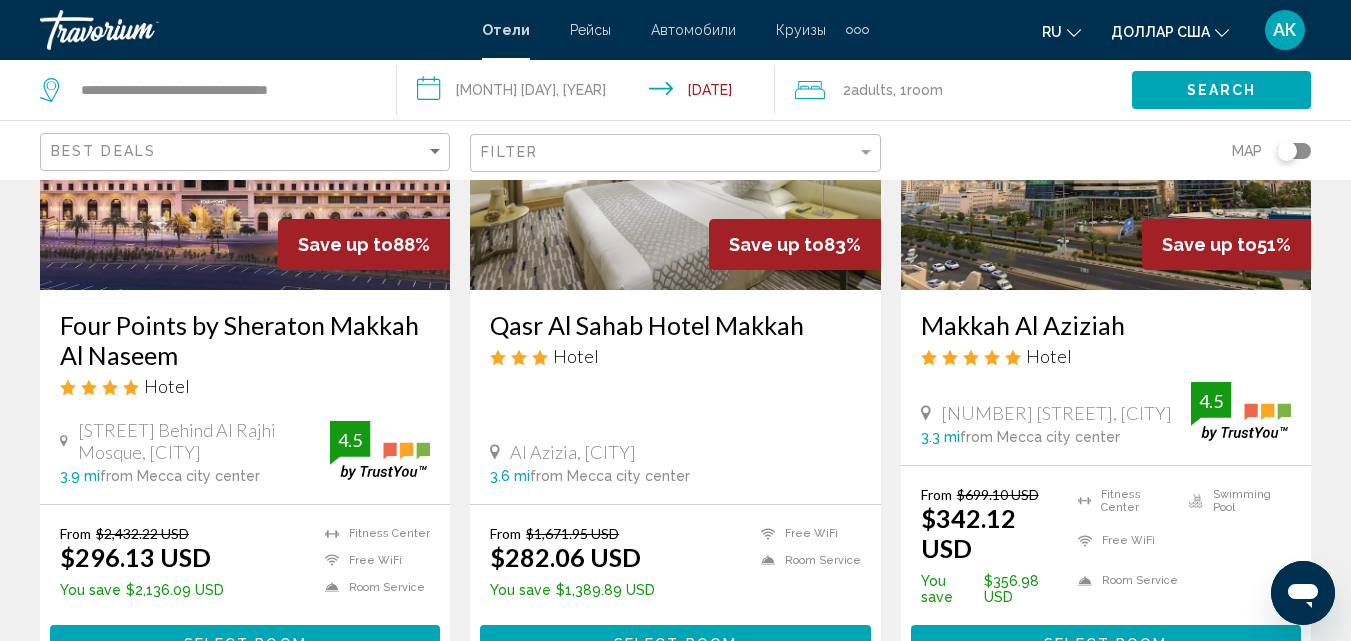 scroll, scrollTop: 200, scrollLeft: 0, axis: vertical 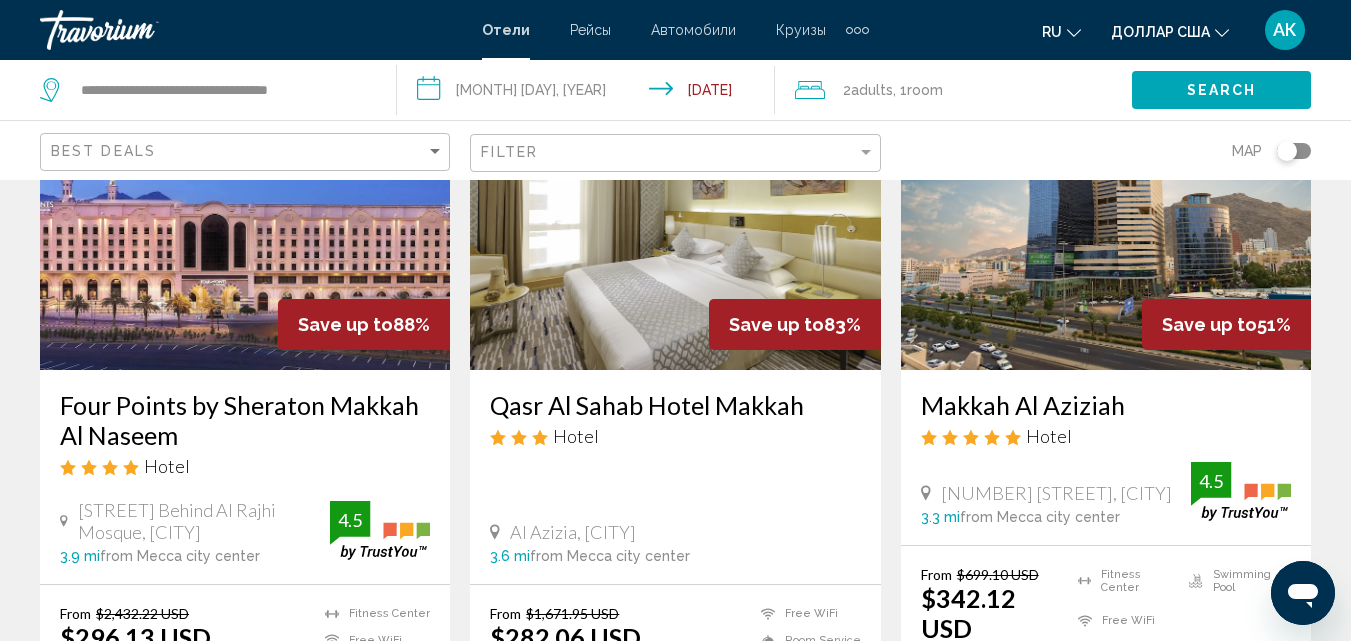 click at bounding box center (245, 210) 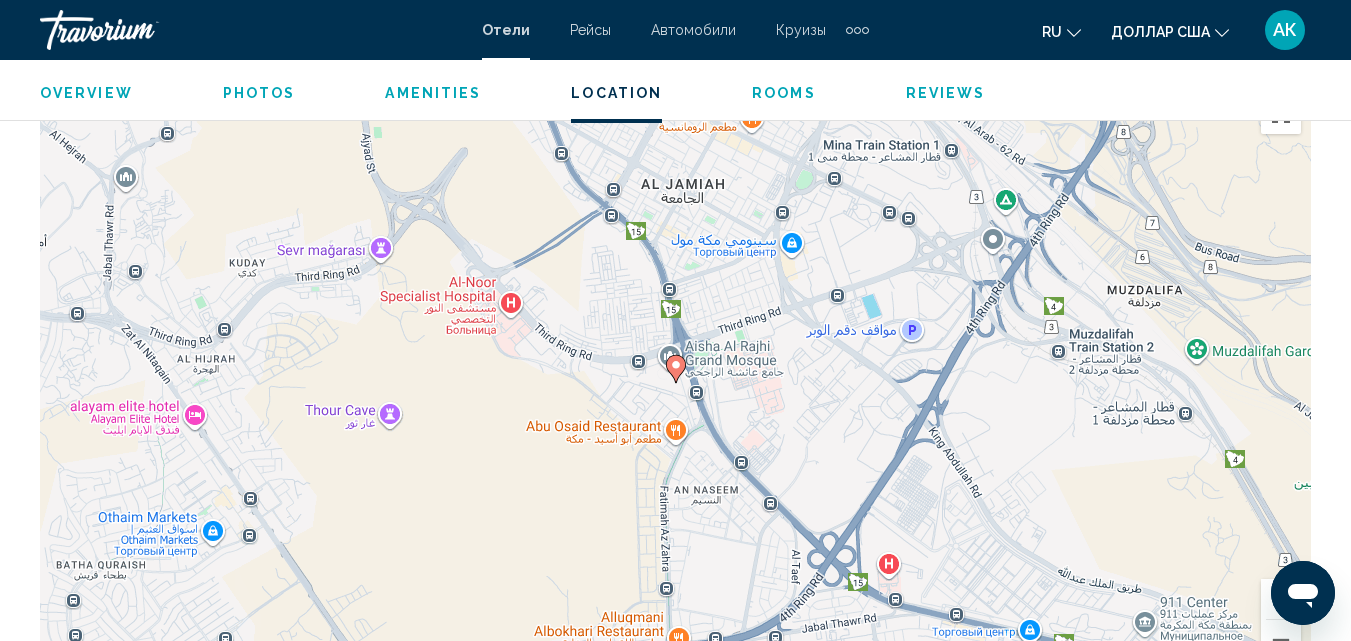 scroll, scrollTop: 2314, scrollLeft: 0, axis: vertical 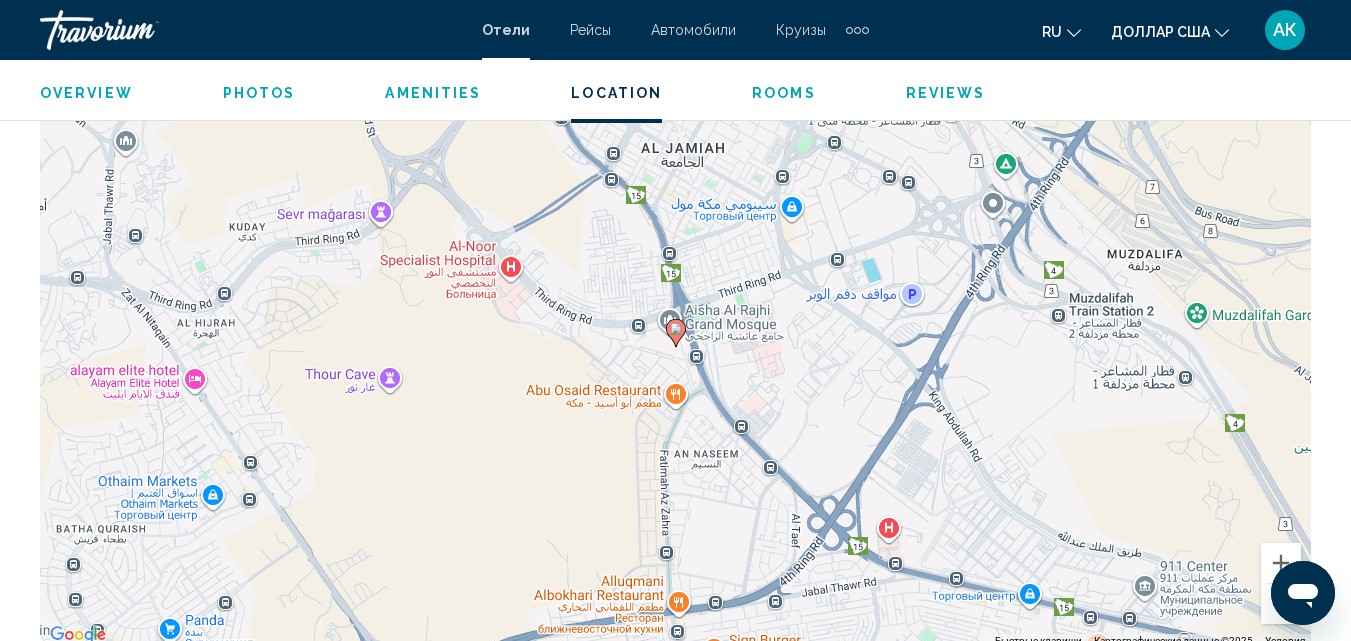 type 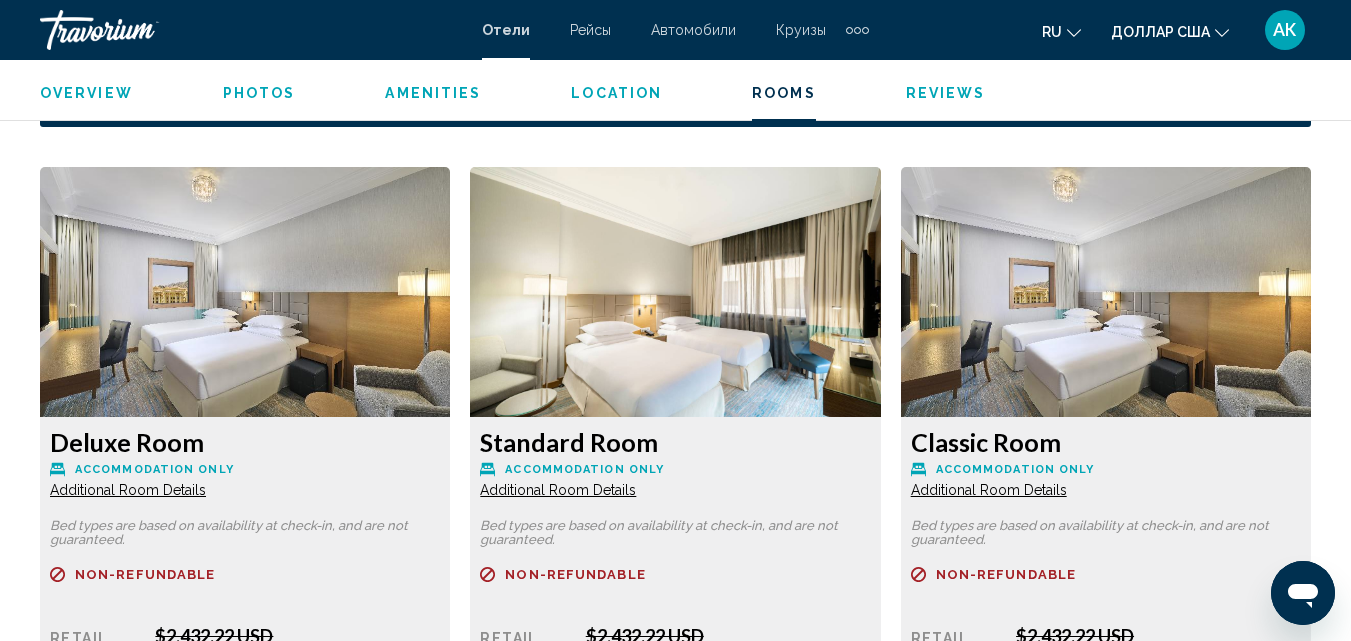 scroll, scrollTop: 3014, scrollLeft: 0, axis: vertical 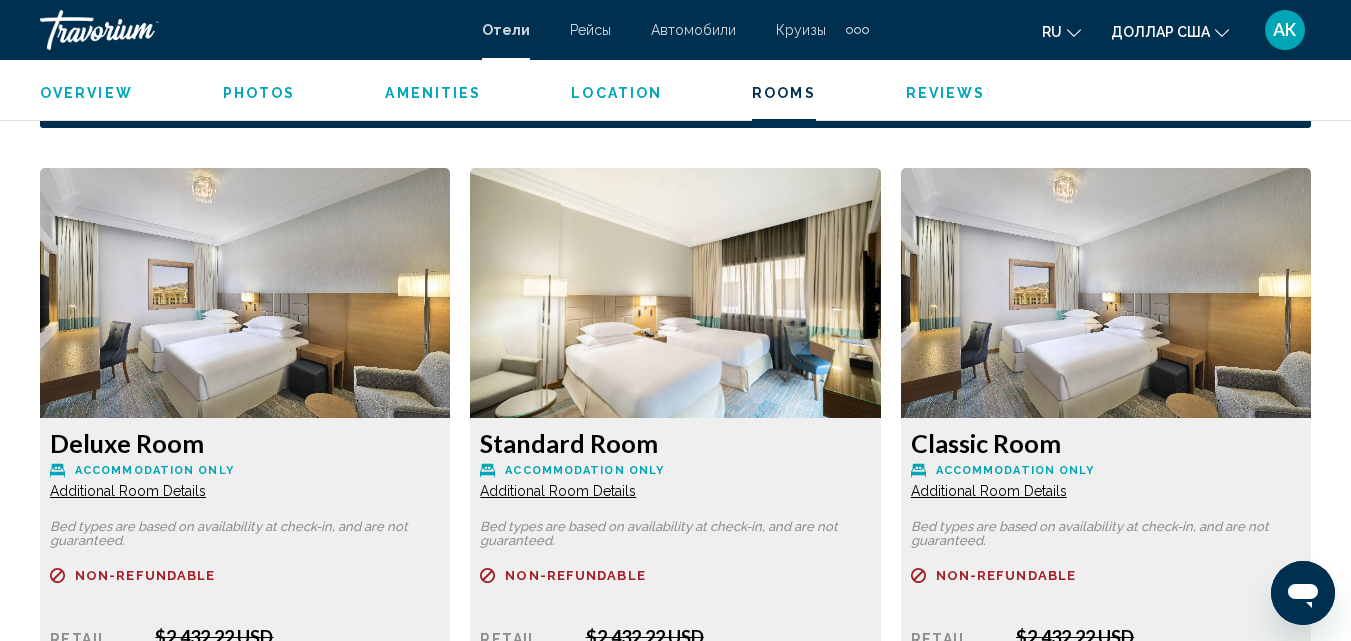 click at bounding box center [245, 293] 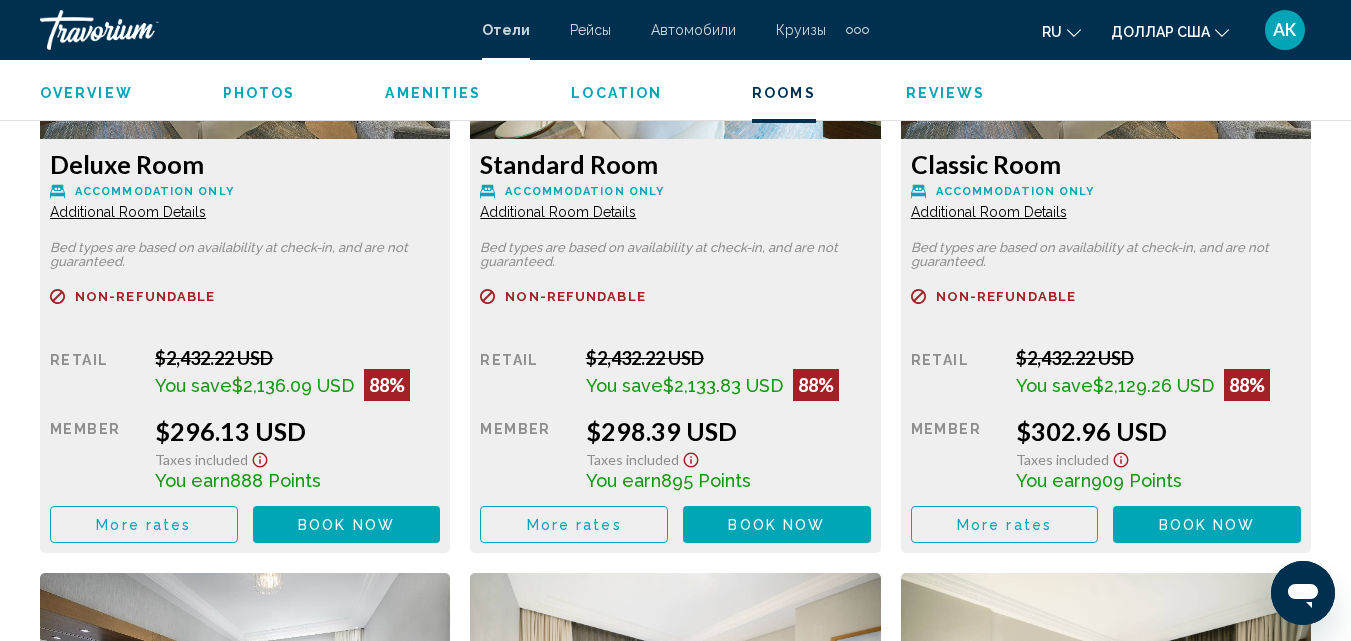 scroll, scrollTop: 3314, scrollLeft: 0, axis: vertical 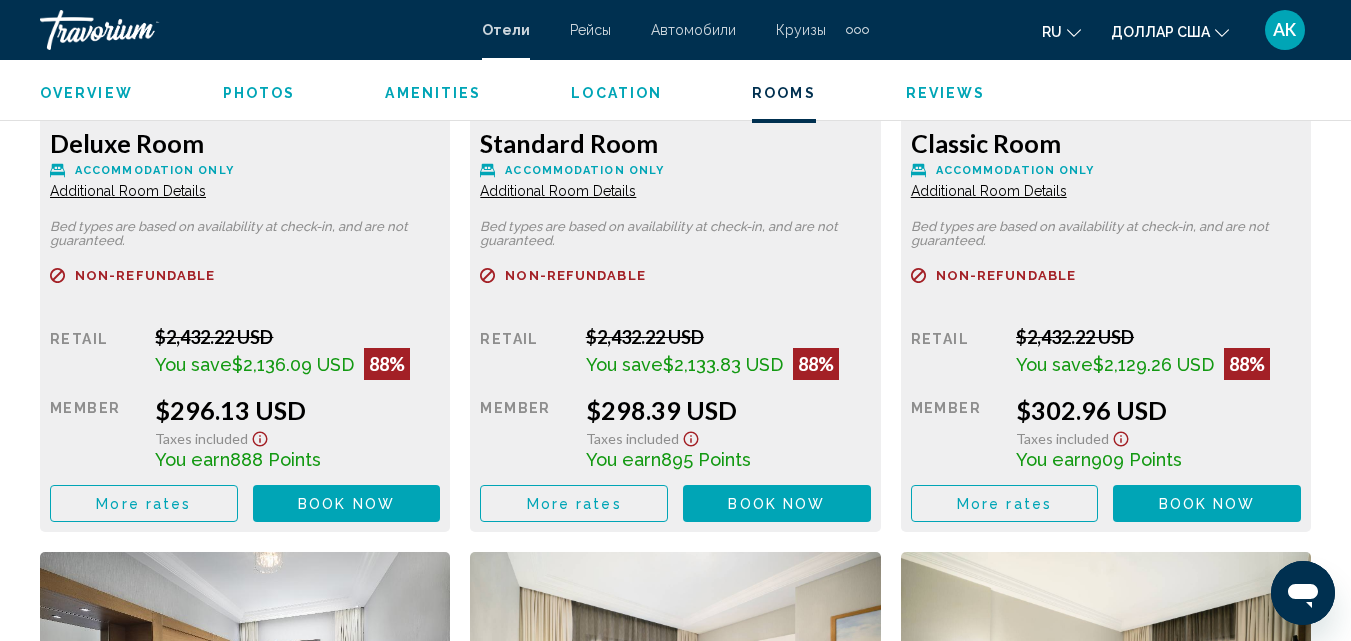 click on "Book now" at bounding box center [346, 504] 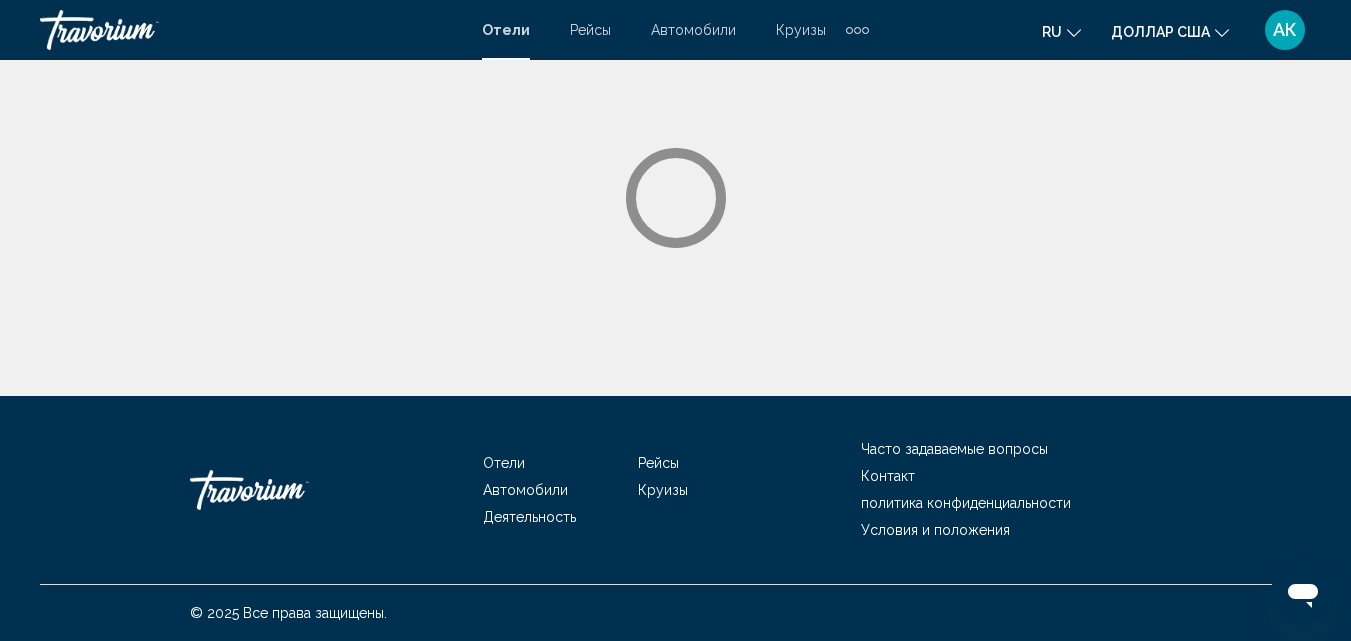 scroll, scrollTop: 0, scrollLeft: 0, axis: both 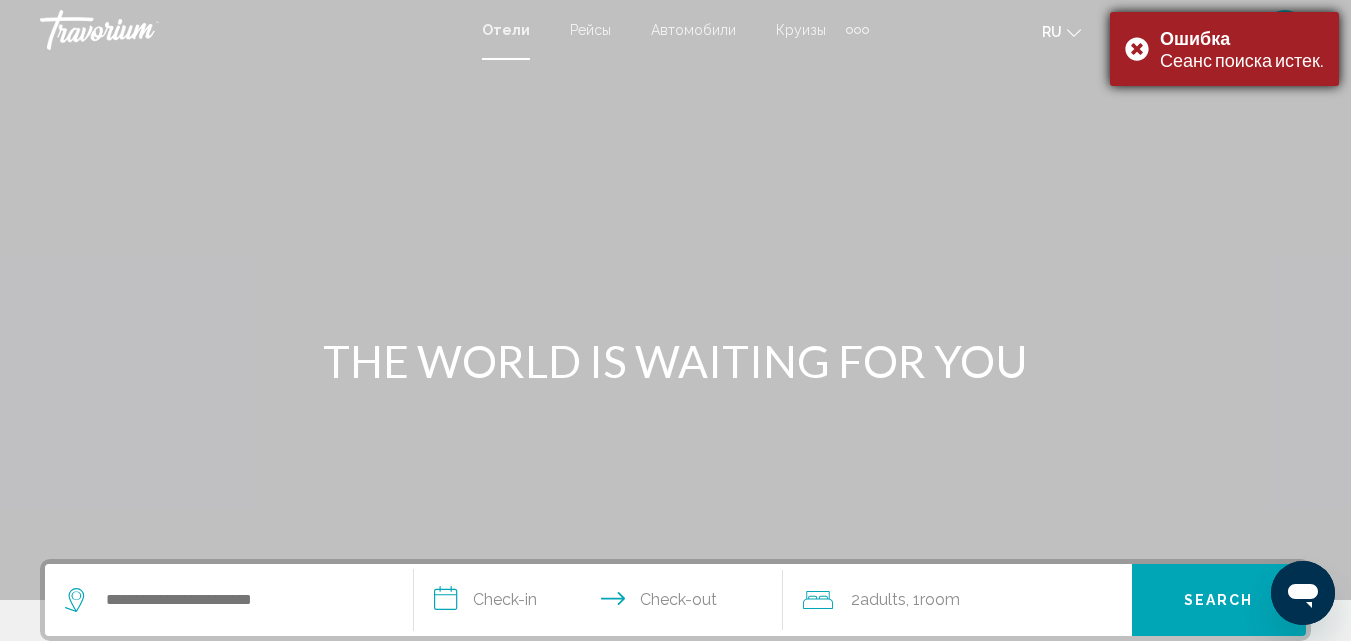 click on "Ошибка Сеанс поиска истек." at bounding box center (1224, 49) 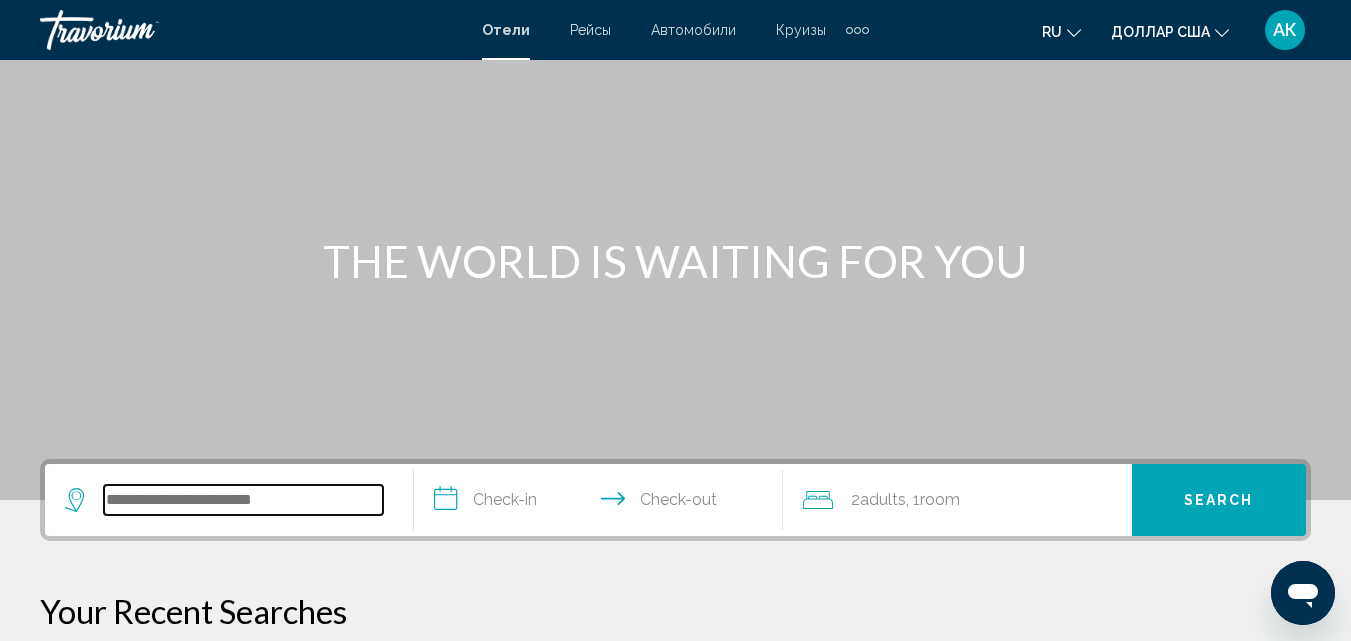 click at bounding box center [243, 500] 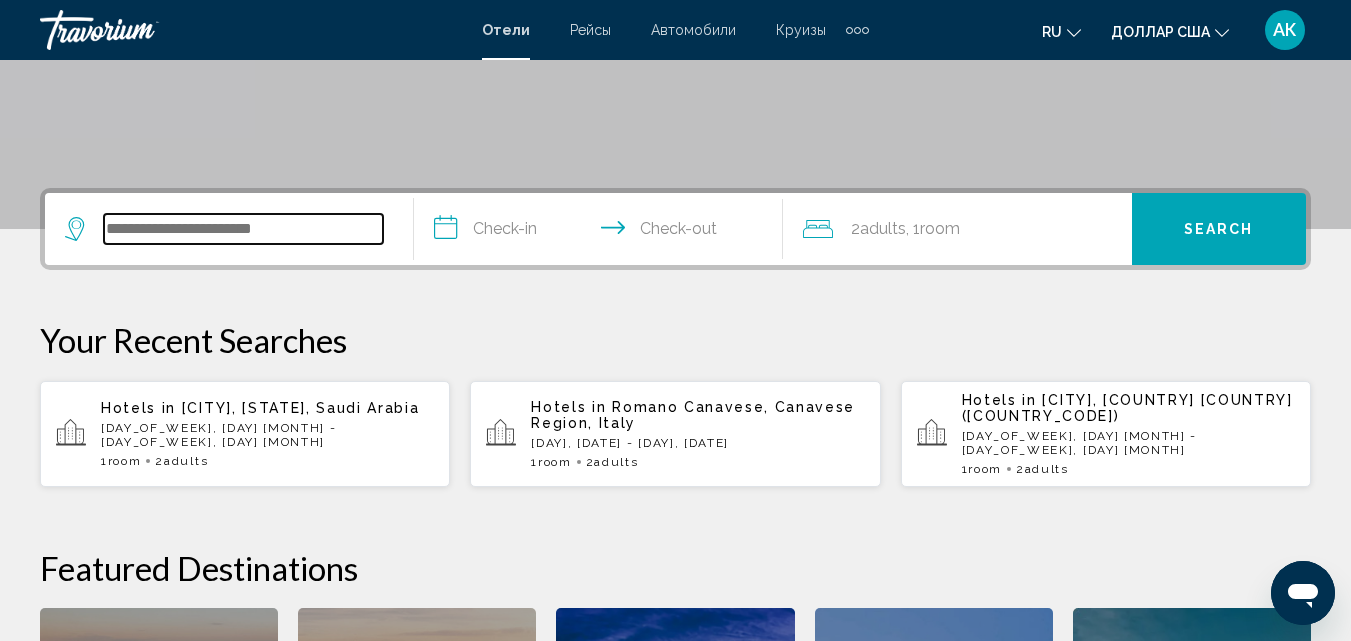 scroll, scrollTop: 494, scrollLeft: 0, axis: vertical 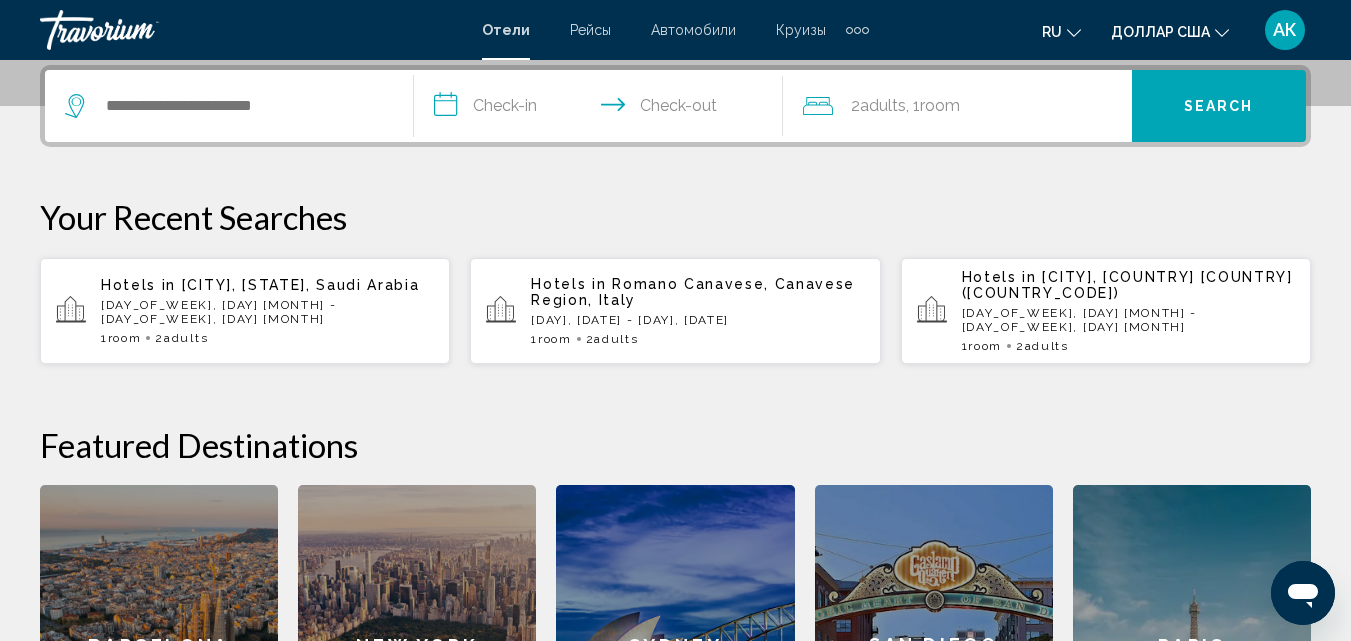 click on "[DATE] - [DATE]" at bounding box center [267, 312] 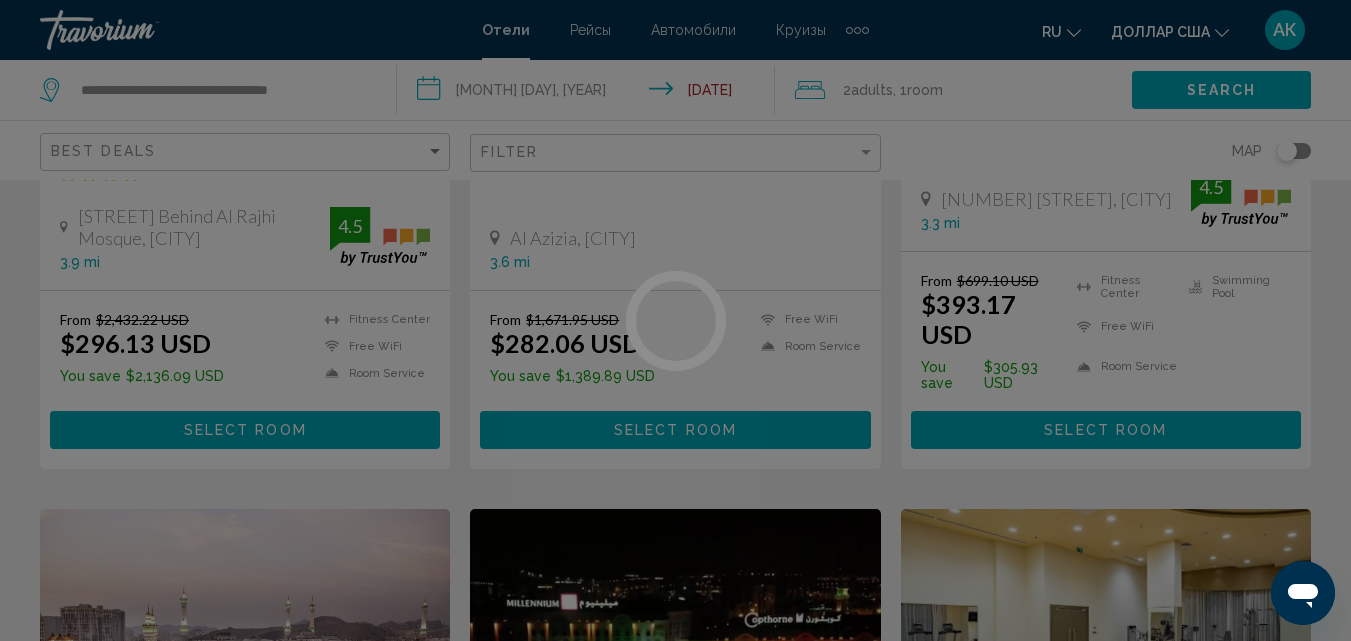 scroll, scrollTop: 0, scrollLeft: 0, axis: both 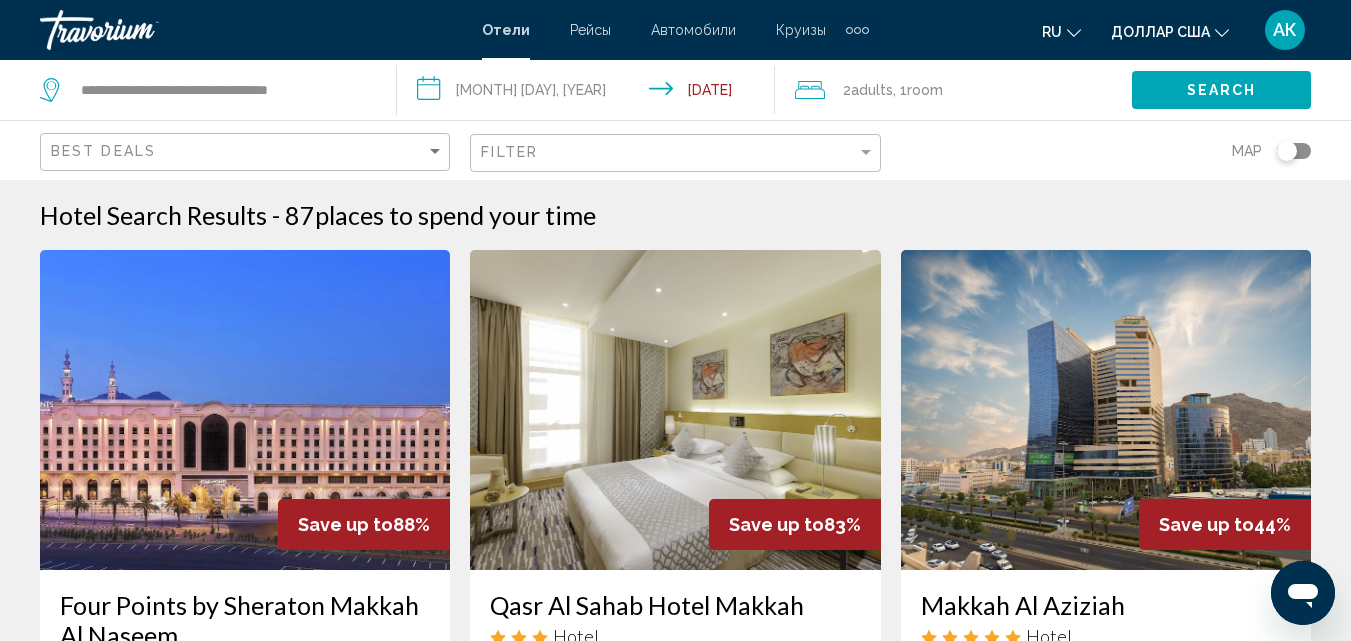 click on "Save up to  83%   Qasr Al Sahab Hotel Makkah
Hotel
Al Azizia, Mecca 3.6 mi  from Mecca city center from hotel From $1,671.95 USD $282.06 USD  You save  $1,389.89 USD
Free WiFi
Room Service  Select Room" at bounding box center [675, 606] 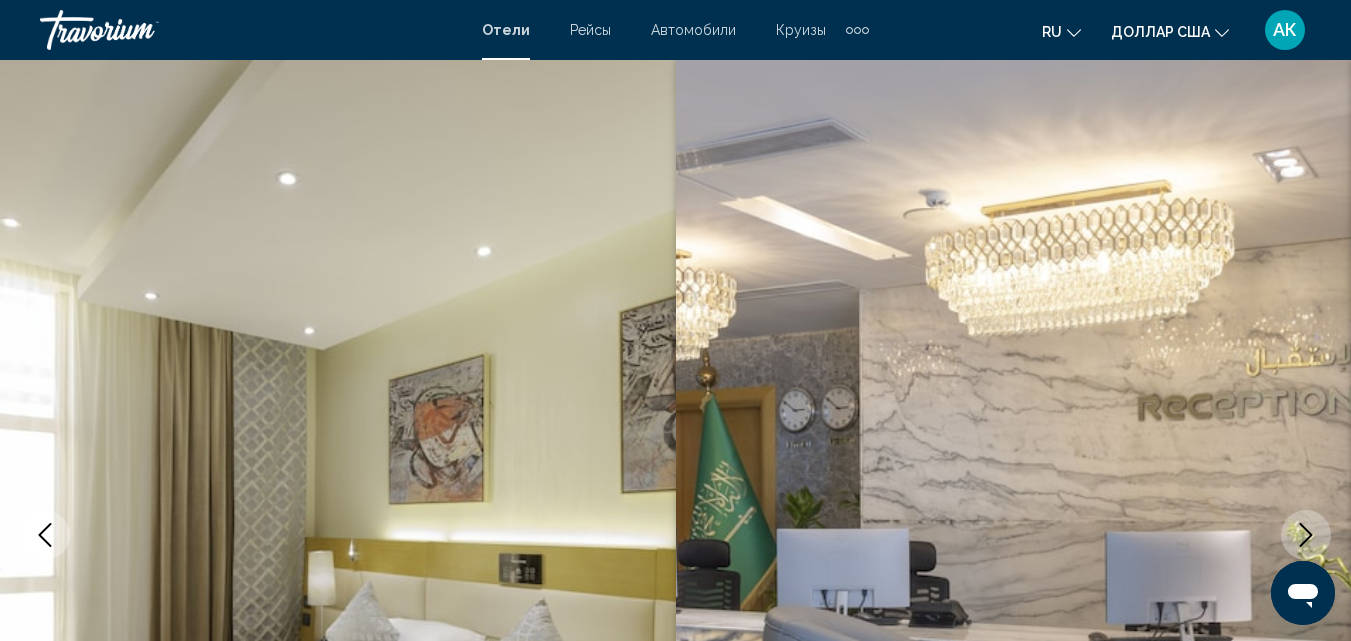 scroll, scrollTop: 214, scrollLeft: 0, axis: vertical 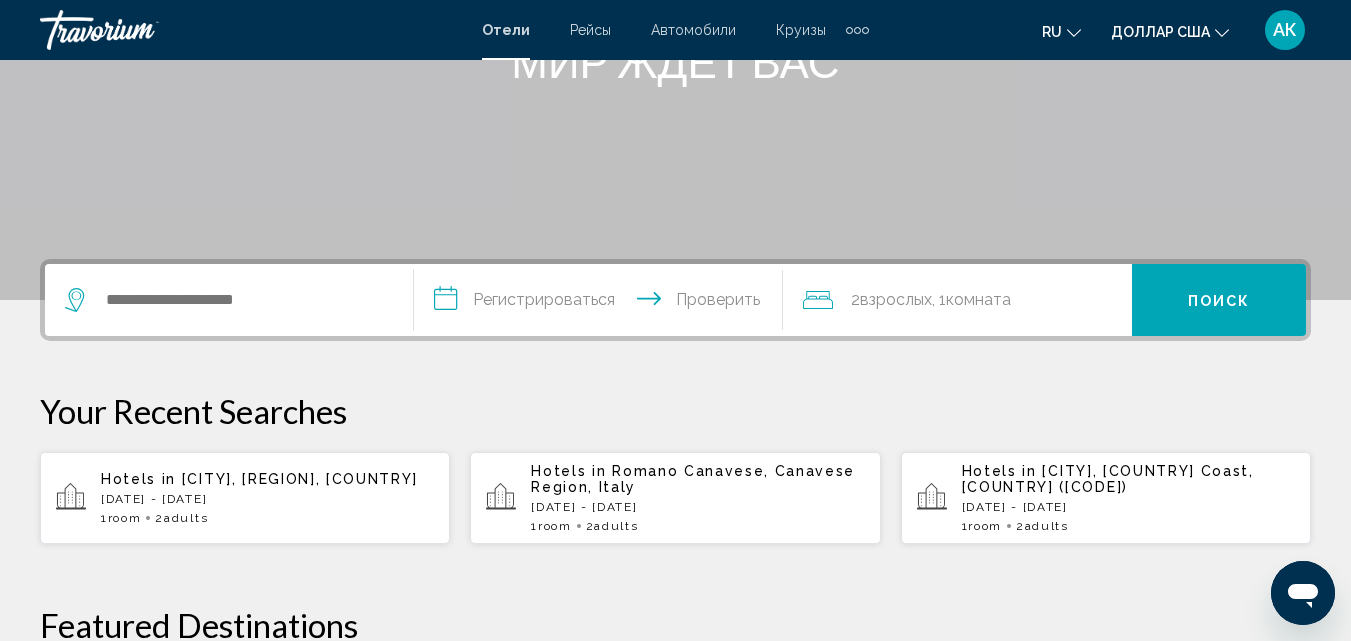 click on "Romano Canavese, Canavese Region, Italy" at bounding box center (693, 479) 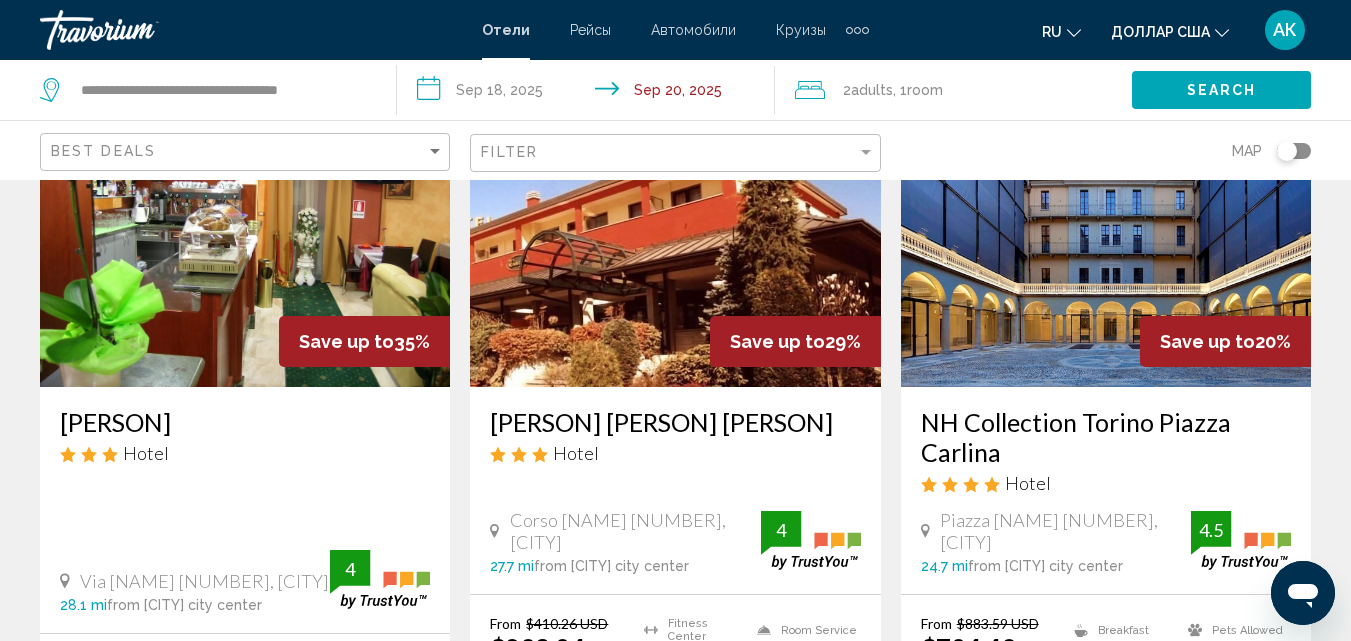 scroll, scrollTop: 1000, scrollLeft: 0, axis: vertical 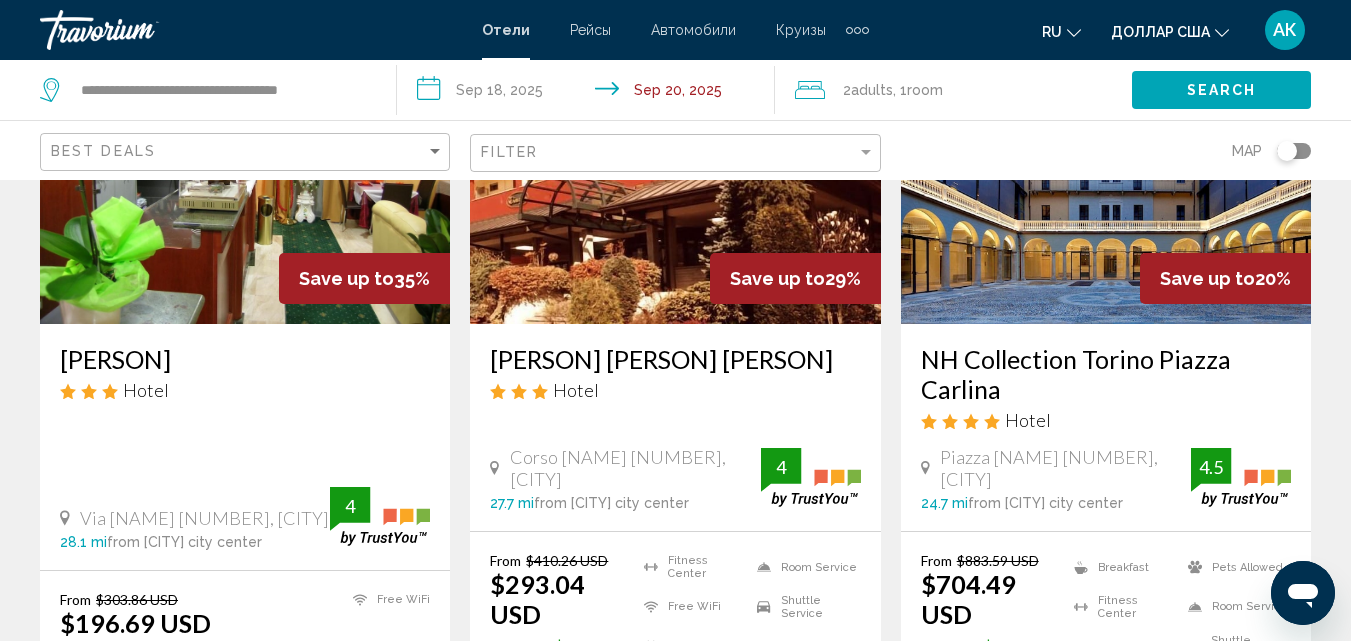 click at bounding box center [675, 164] 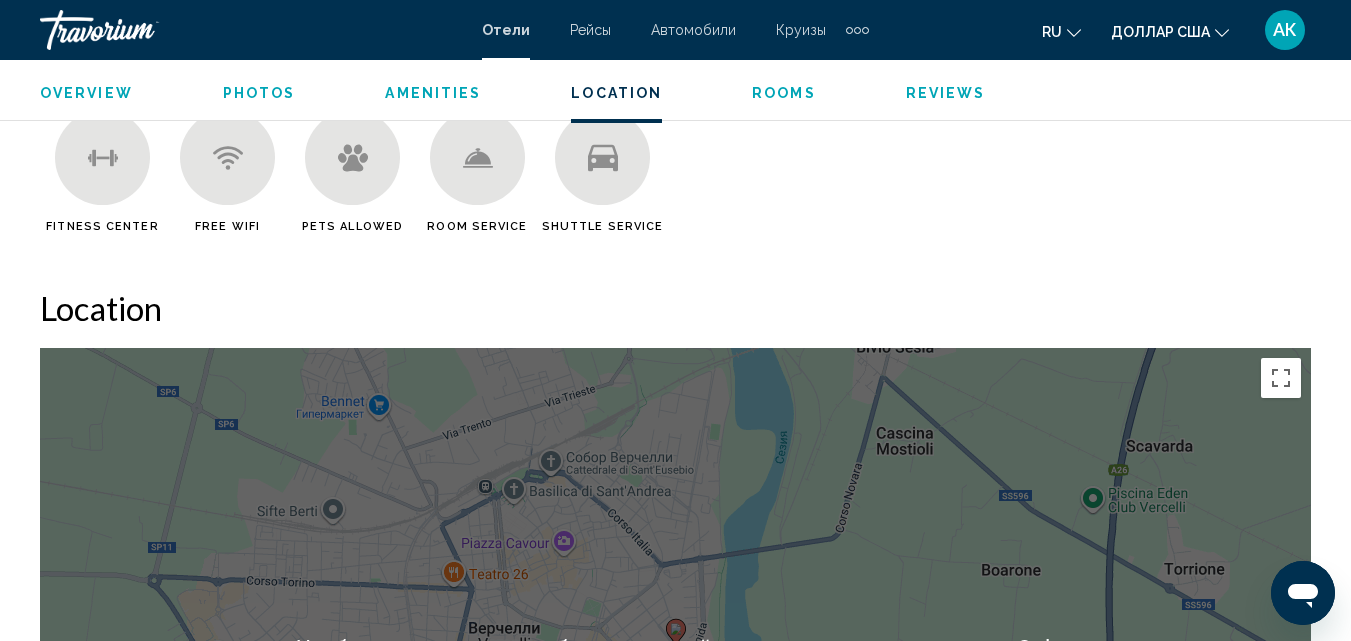 scroll, scrollTop: 2314, scrollLeft: 0, axis: vertical 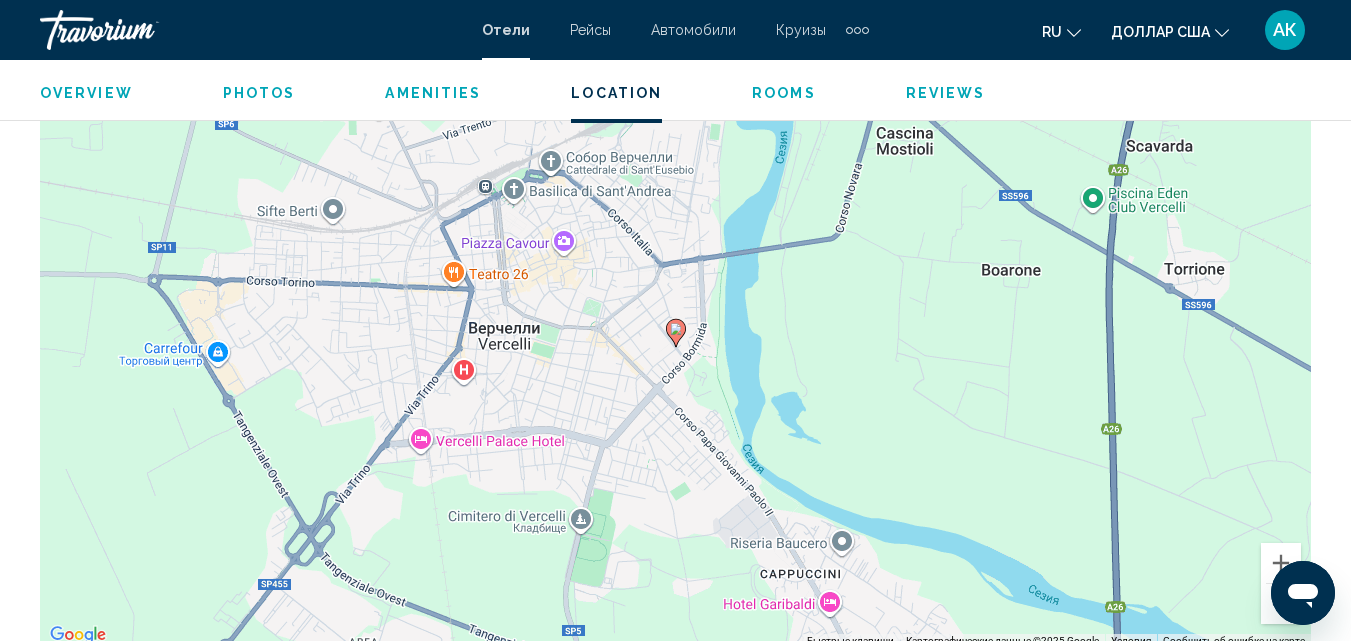 type 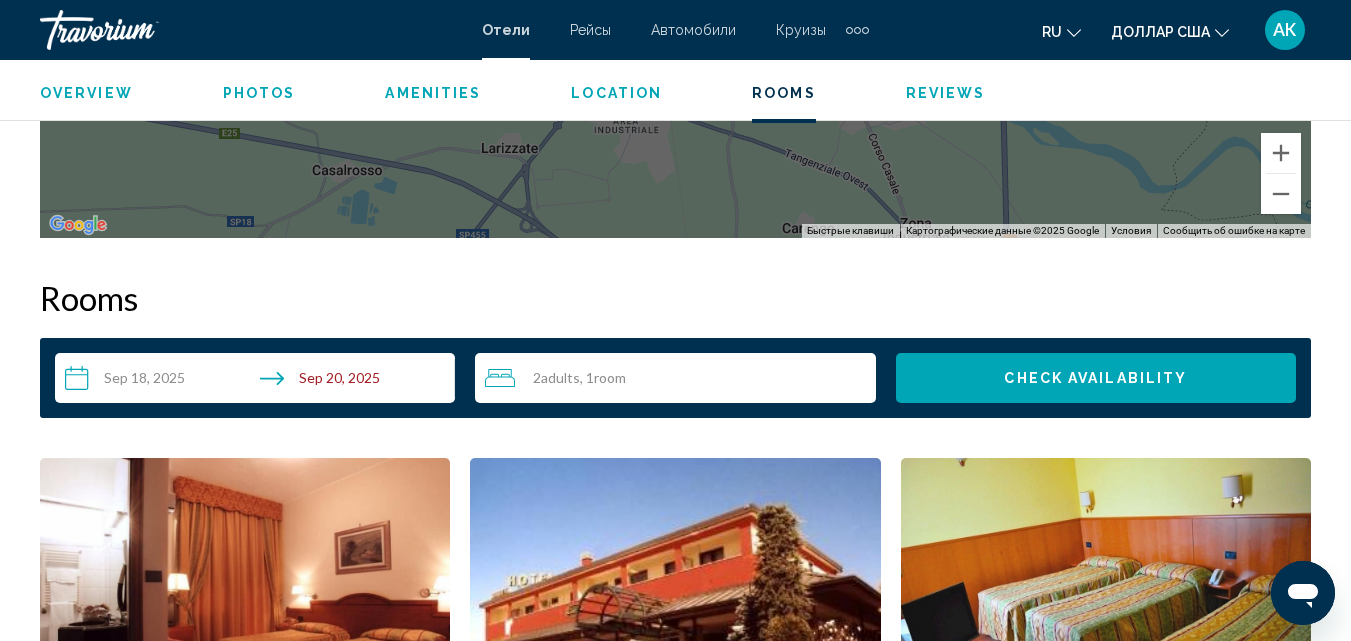 scroll, scrollTop: 2914, scrollLeft: 0, axis: vertical 